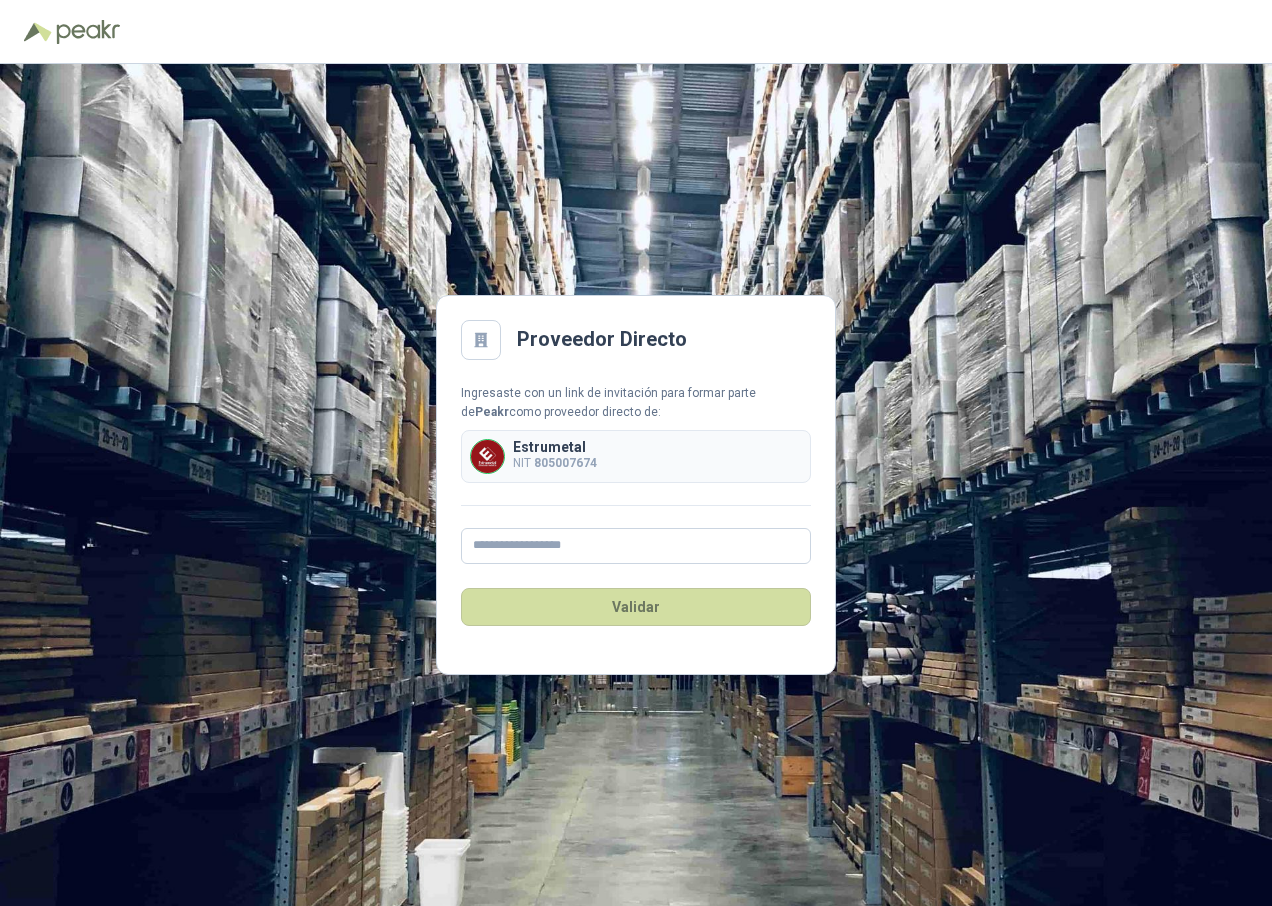 scroll, scrollTop: 0, scrollLeft: 0, axis: both 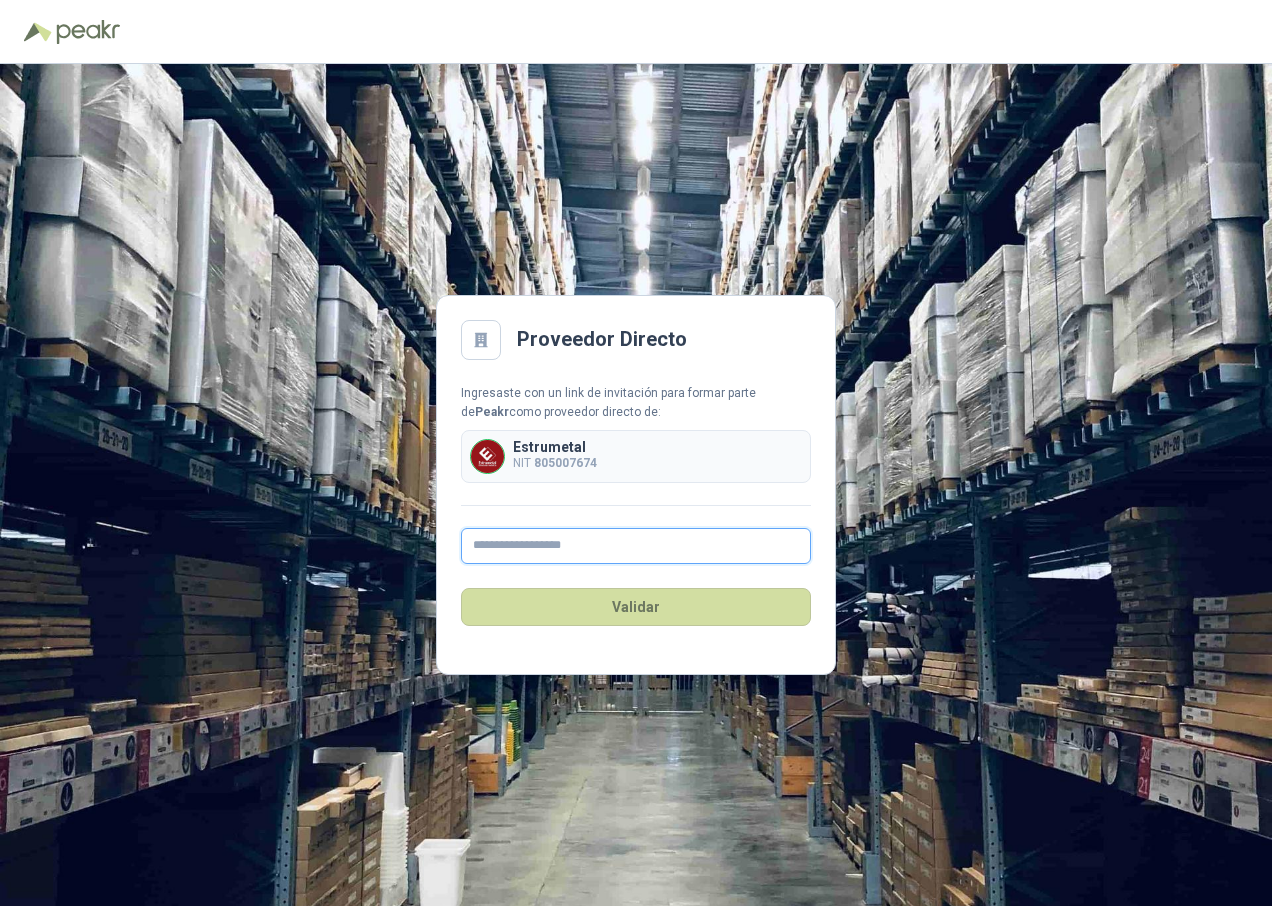 click at bounding box center [636, 546] 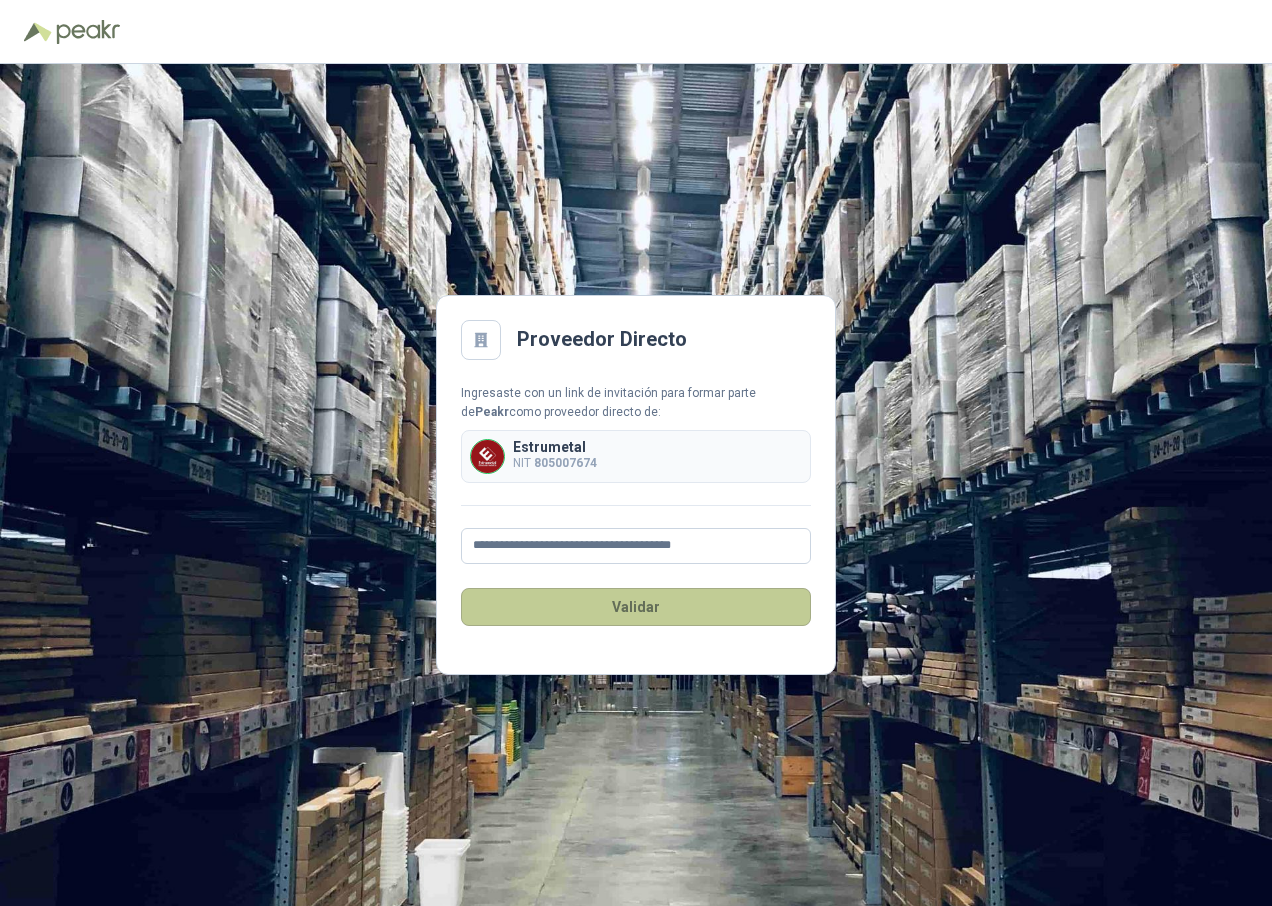 click on "Validar" at bounding box center [636, 607] 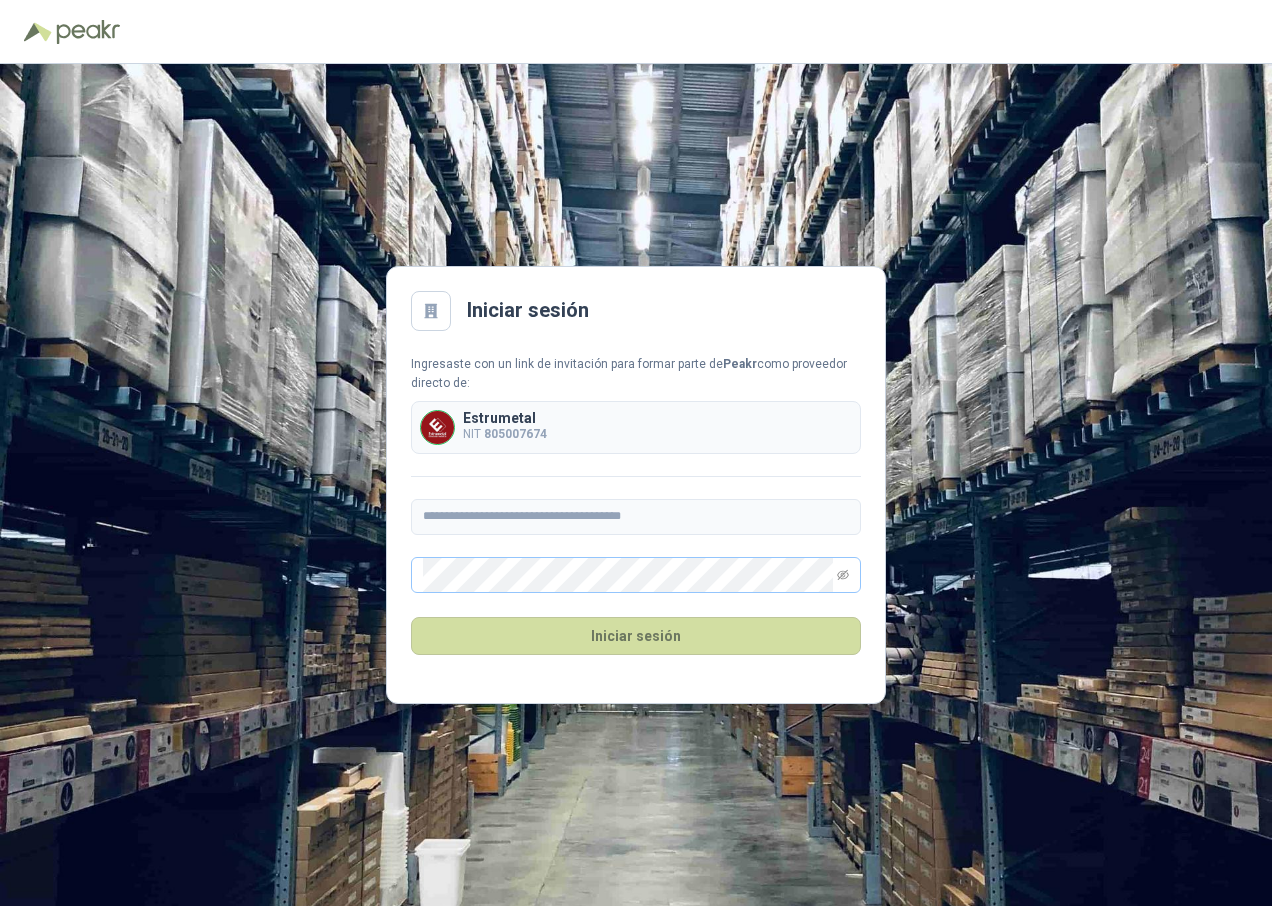 click at bounding box center [843, 575] 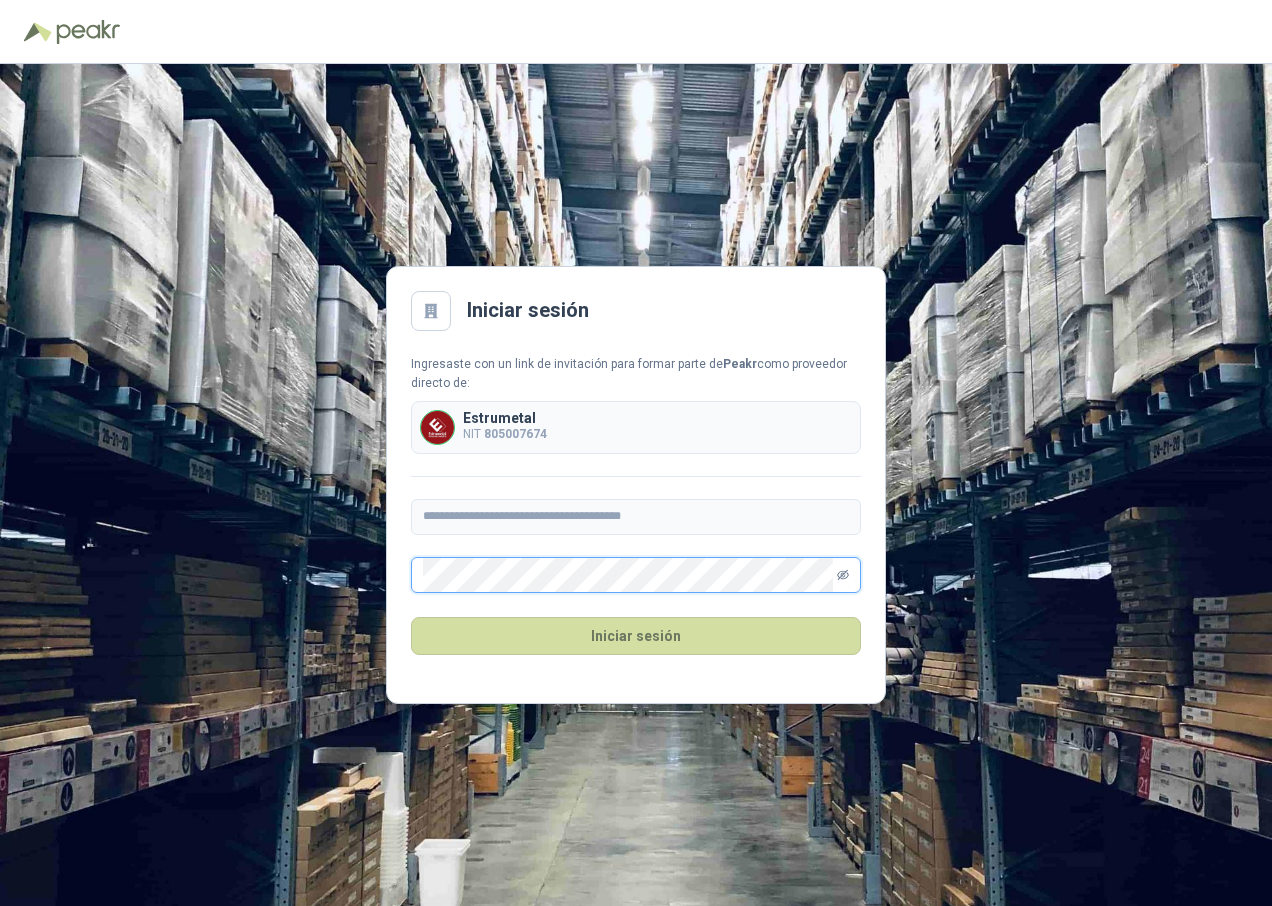 click at bounding box center [843, 575] 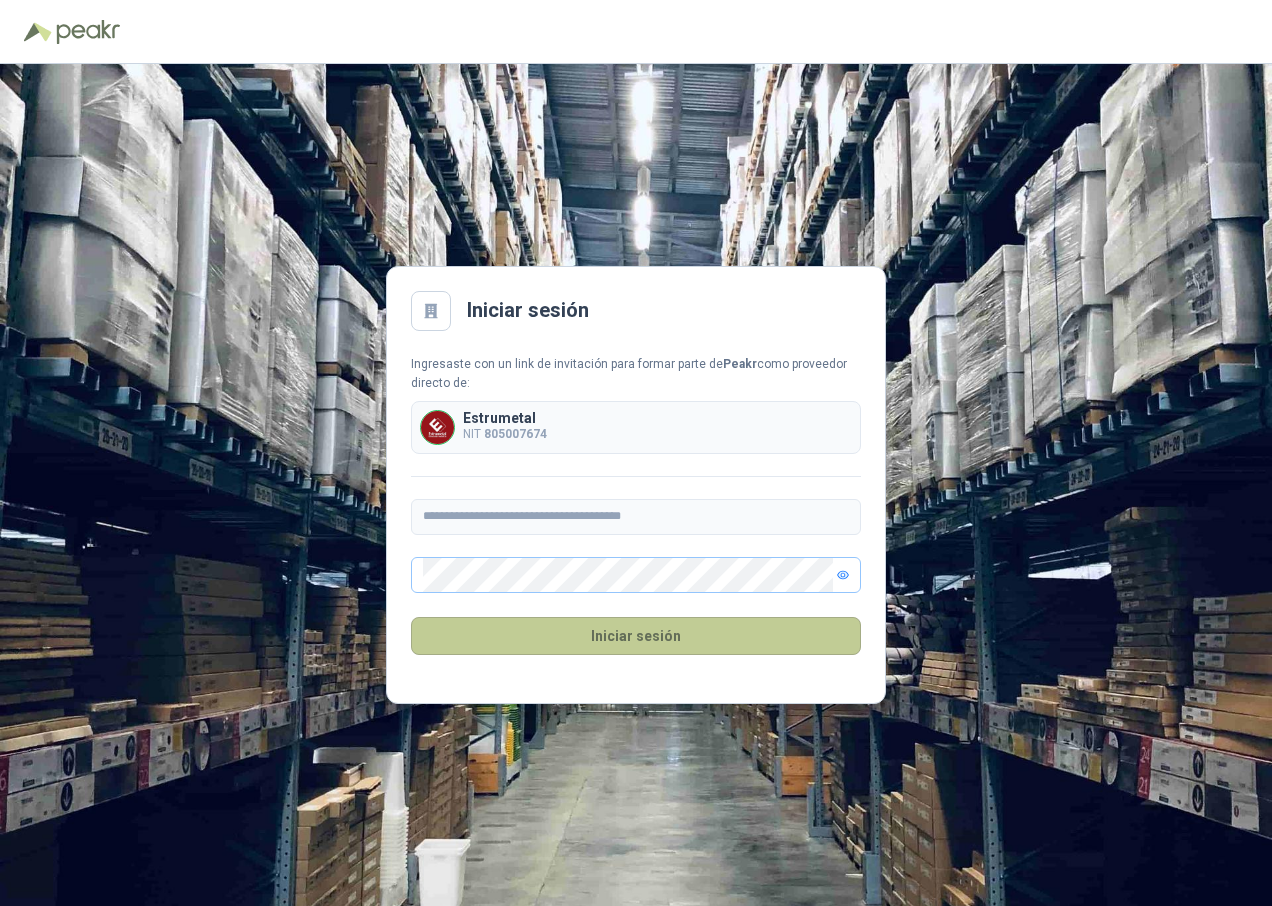 click on "Iniciar sesión" at bounding box center [636, 636] 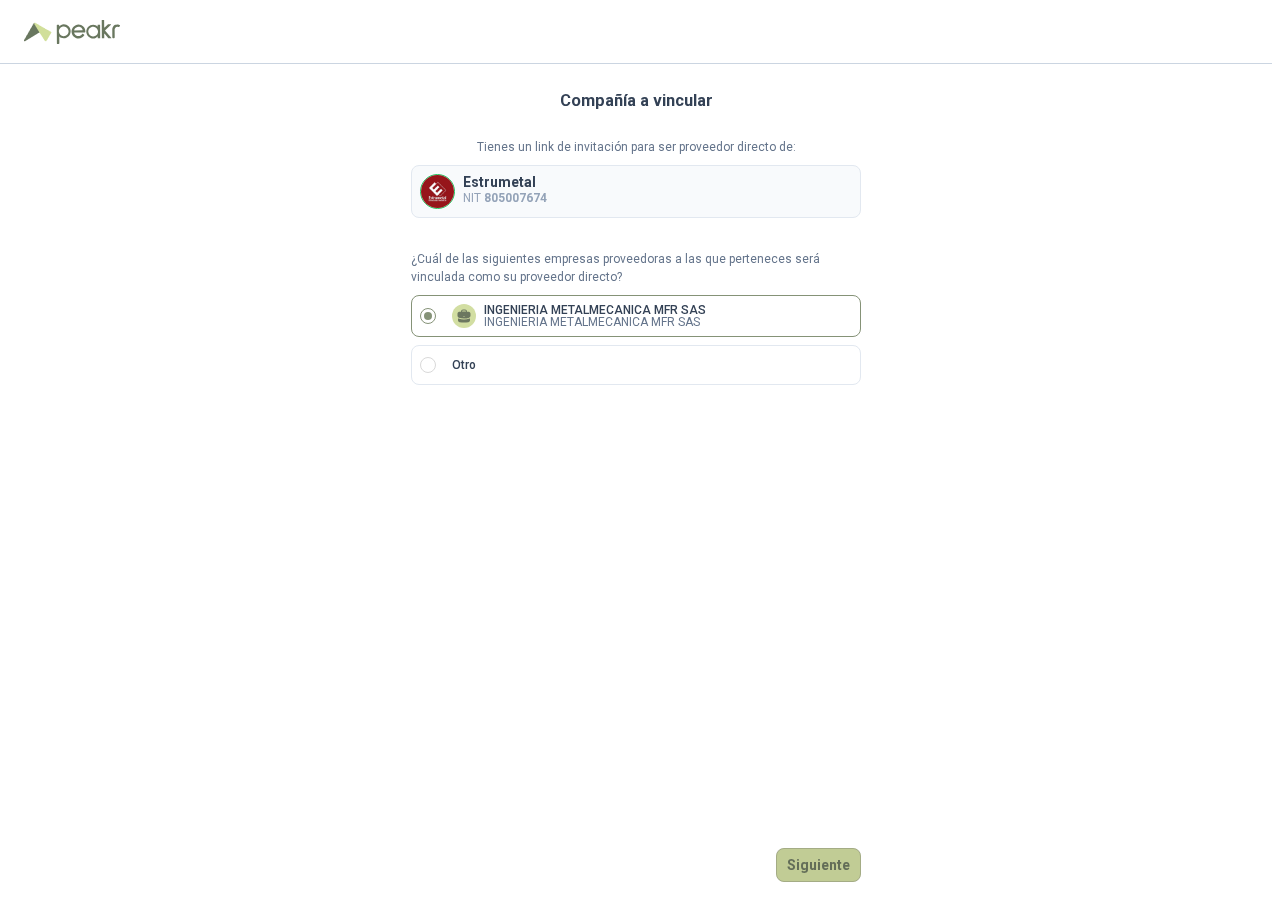 click on "Siguiente" at bounding box center [818, 865] 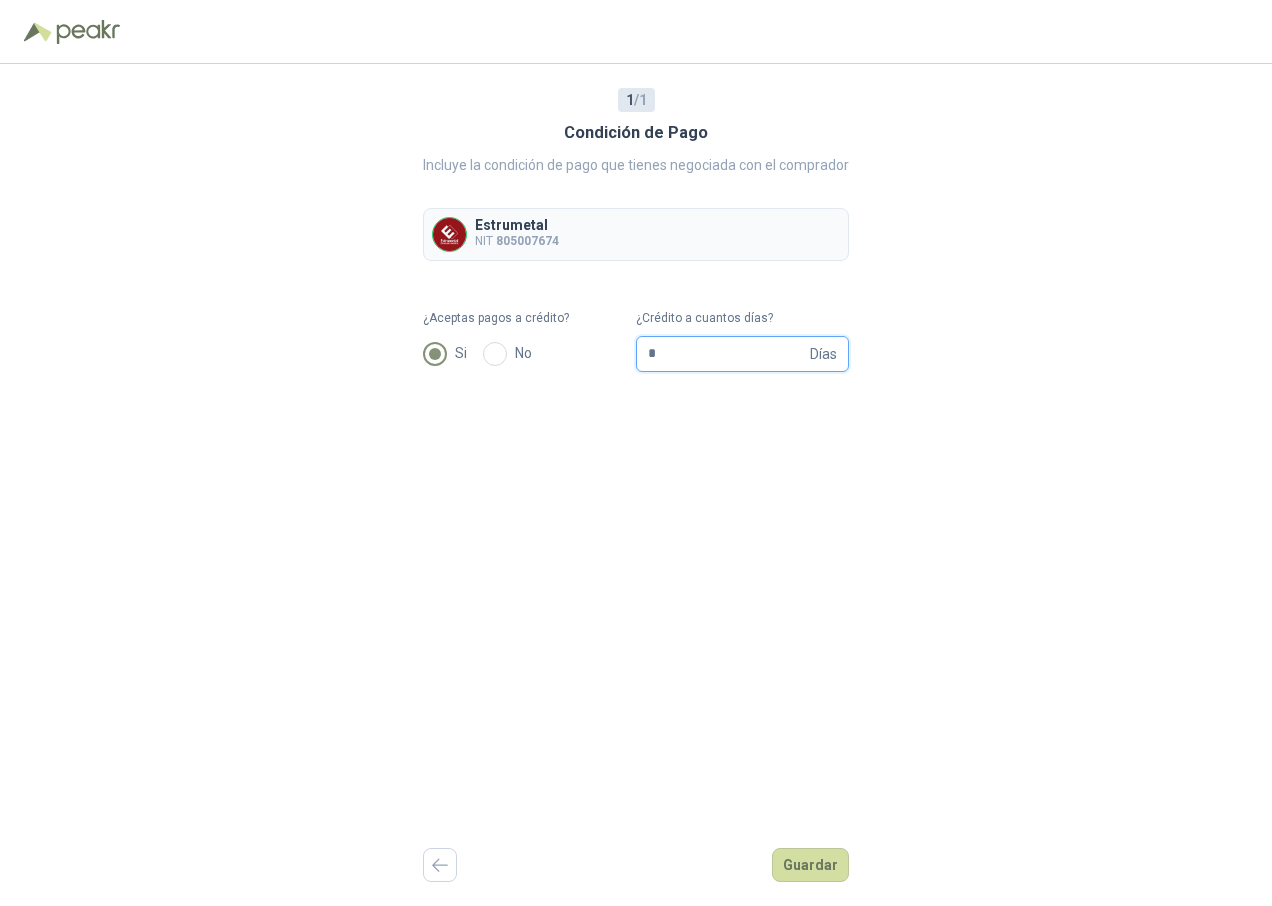 click on "*" at bounding box center [727, 354] 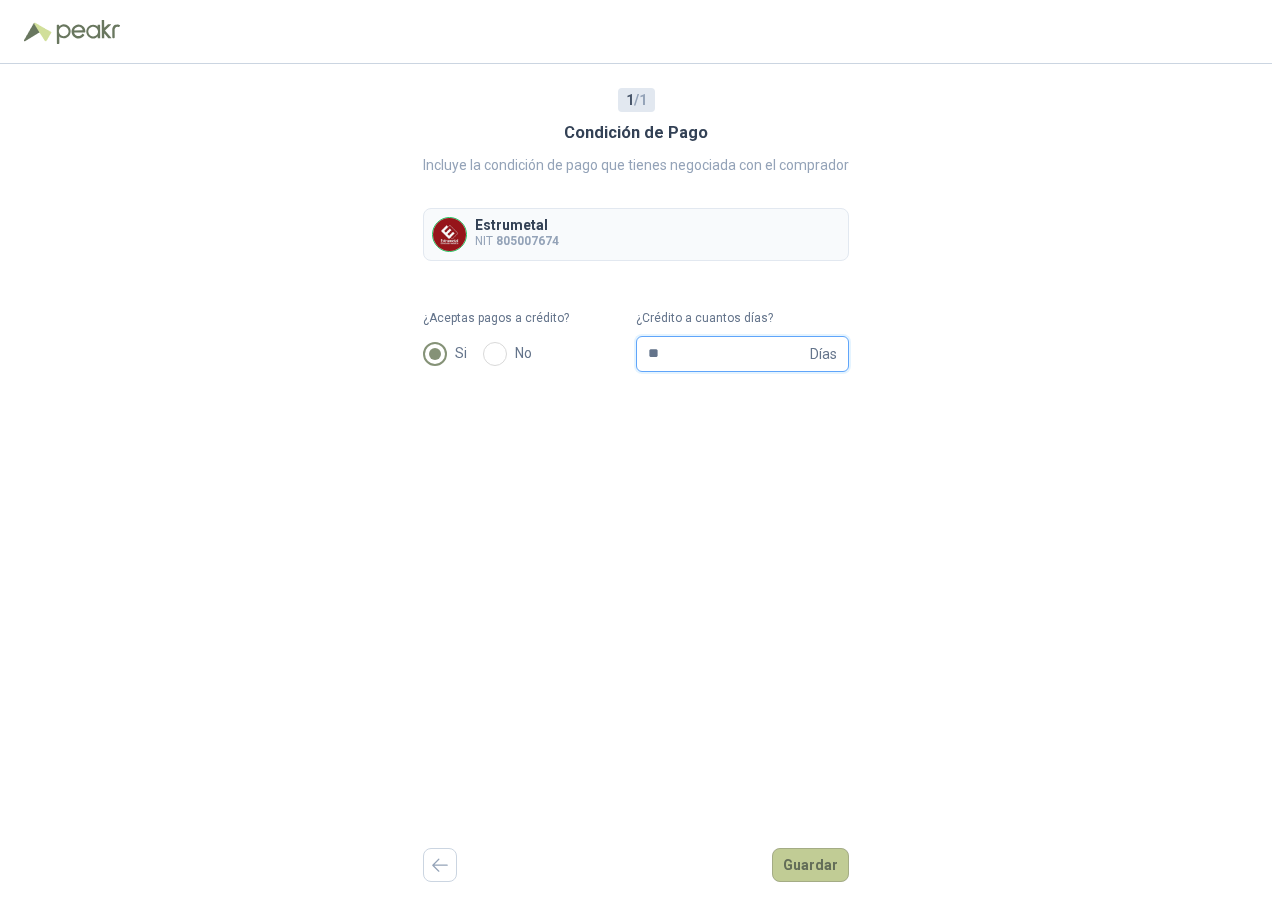 type on "**" 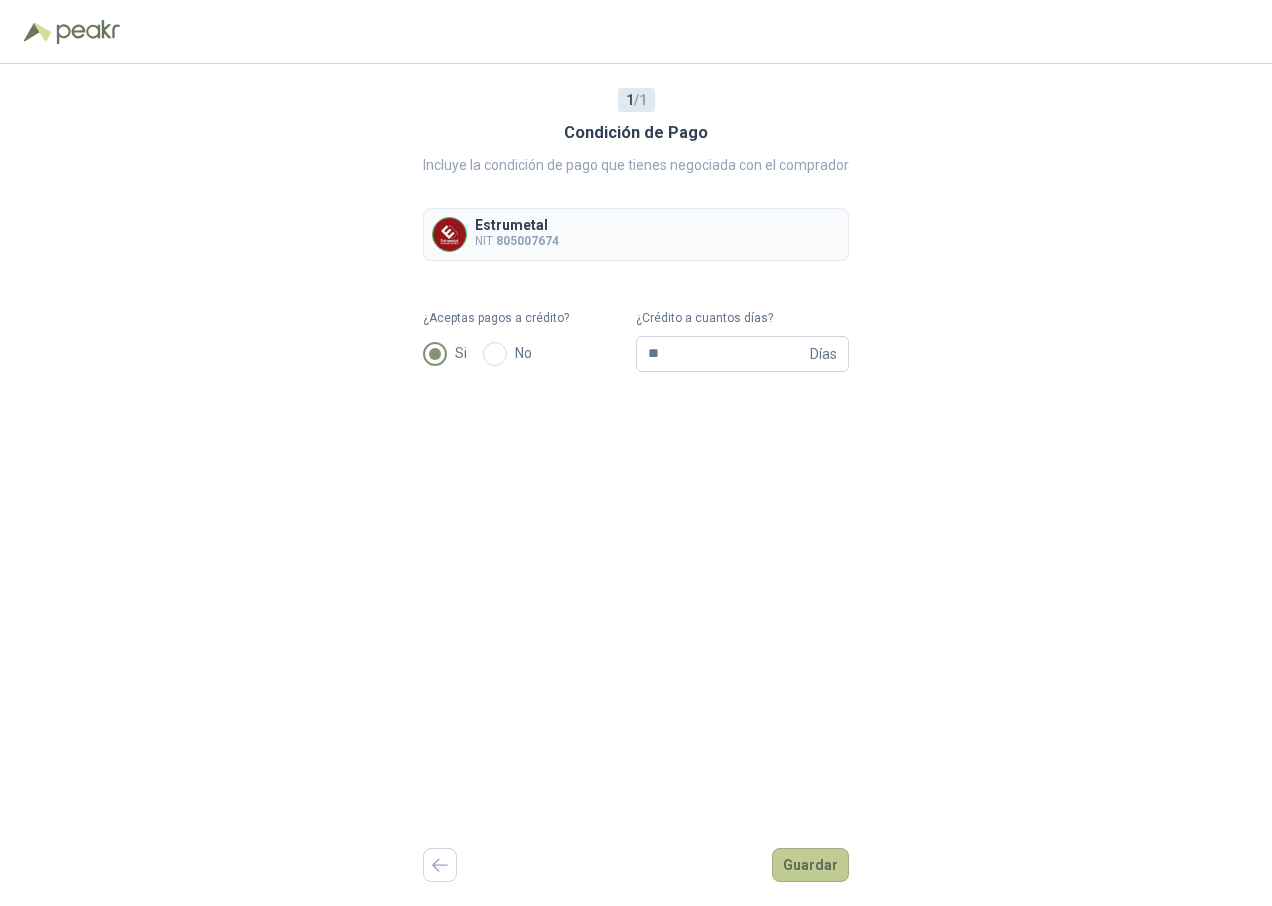 click on "Guardar" at bounding box center (810, 865) 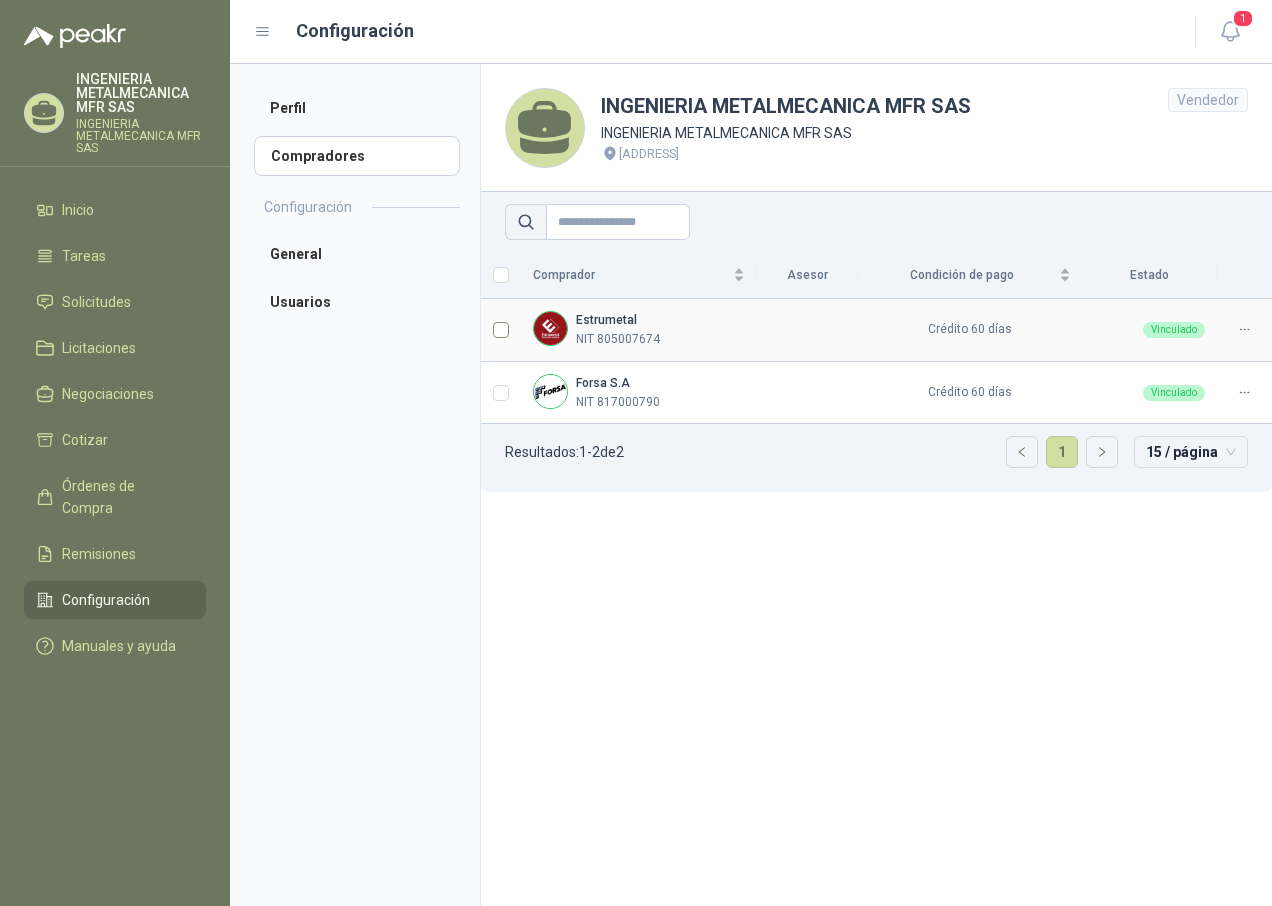 click at bounding box center (501, 330) 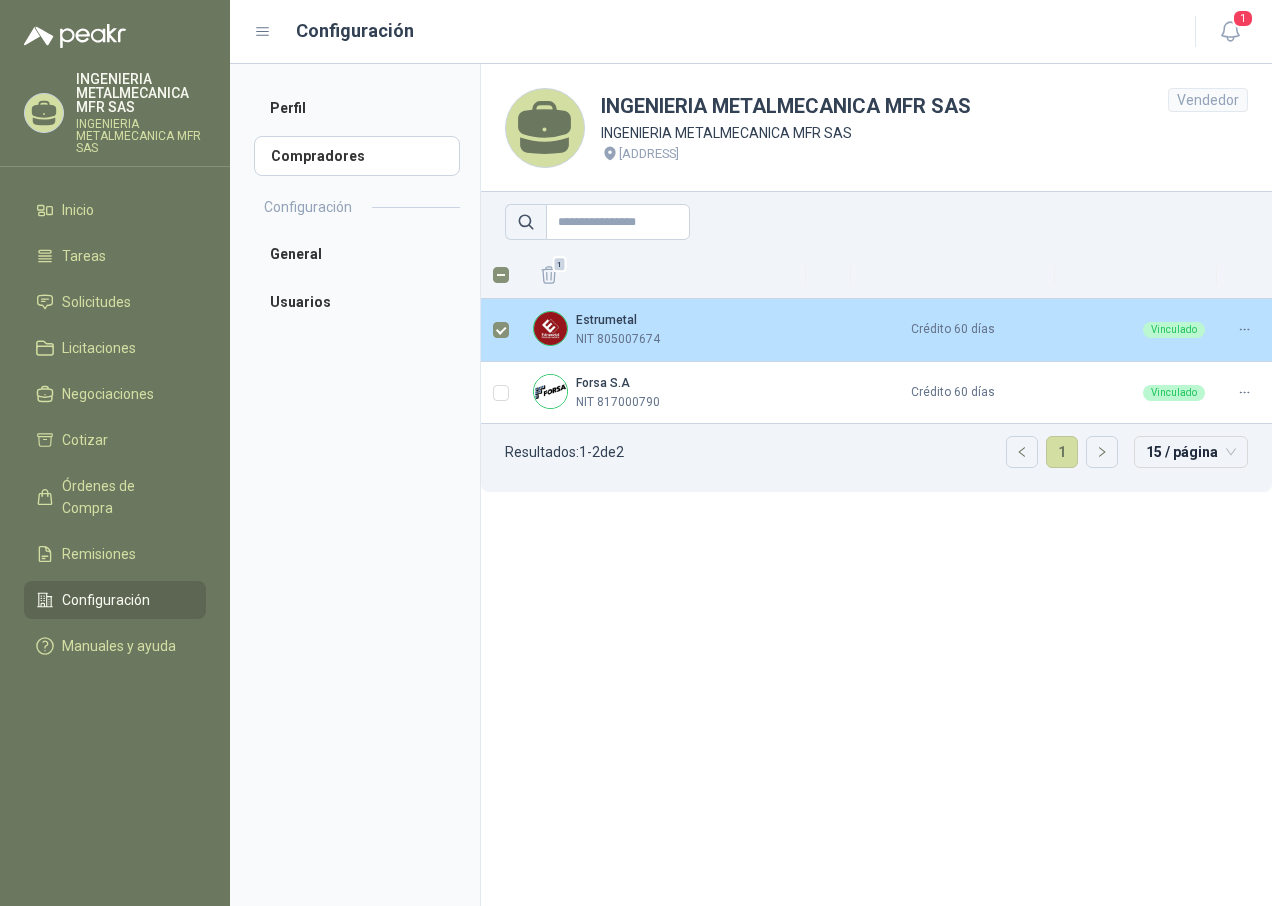 click on "Estrumetal" at bounding box center (606, 320) 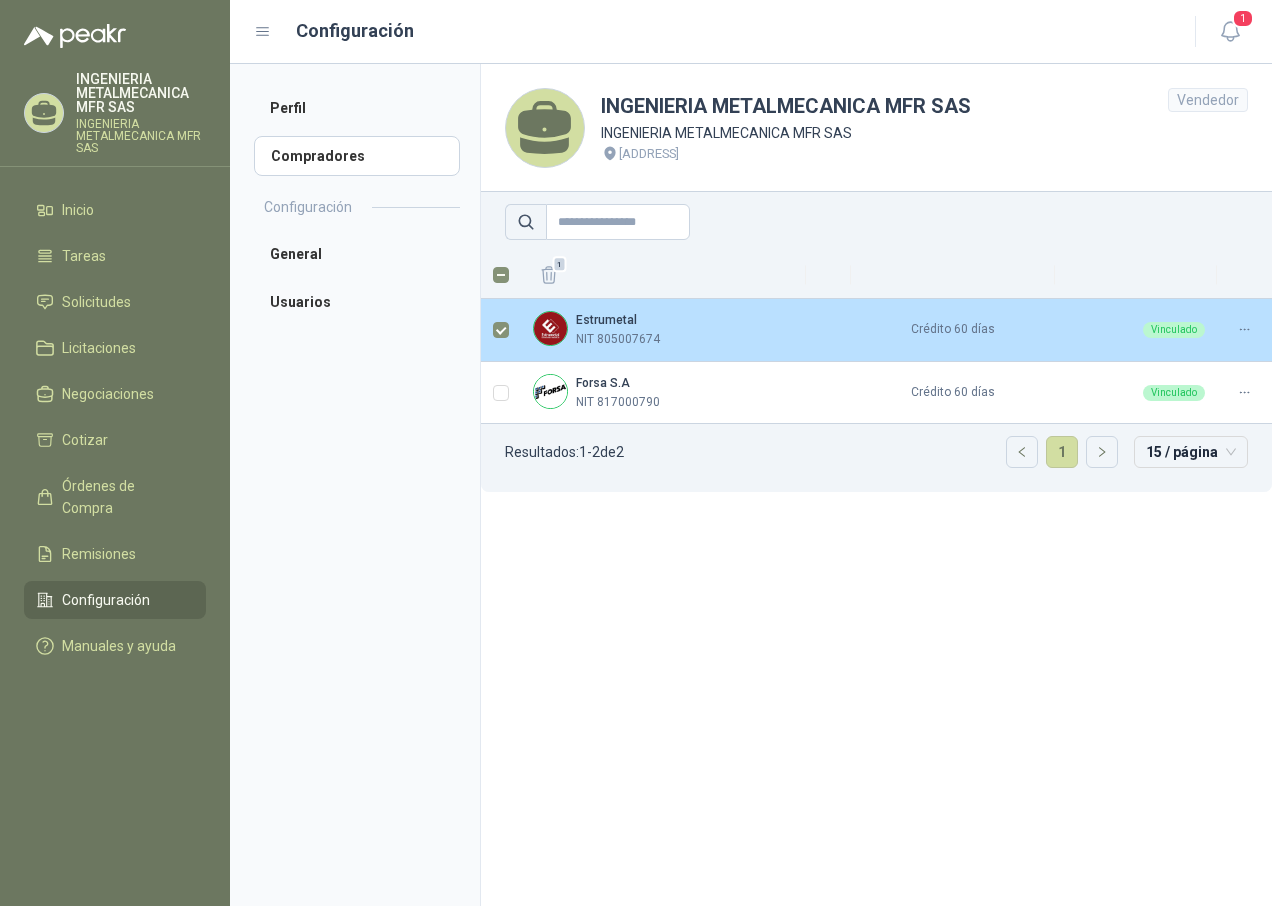 click at bounding box center (550, 328) 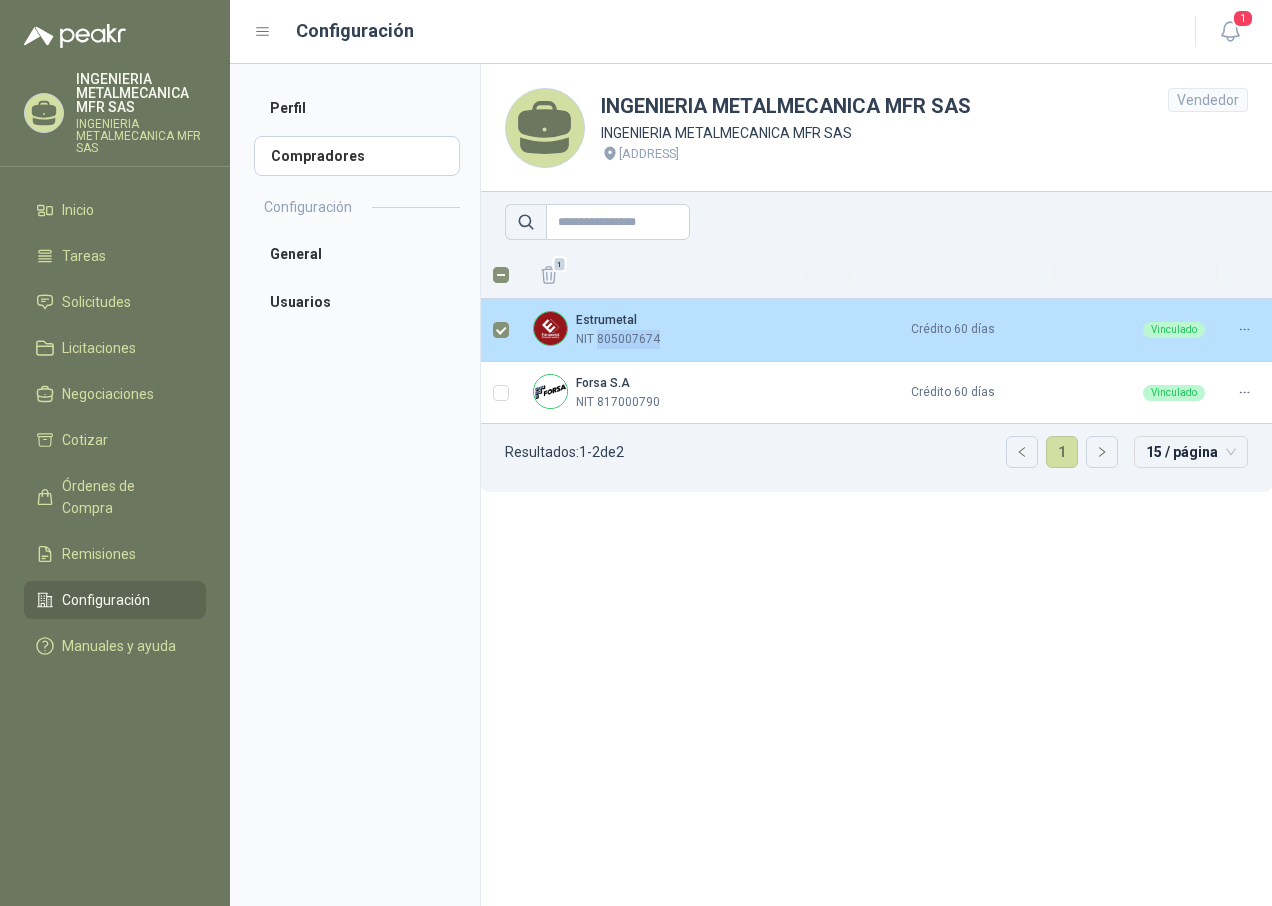 click on "NIT   805007674" at bounding box center [618, 339] 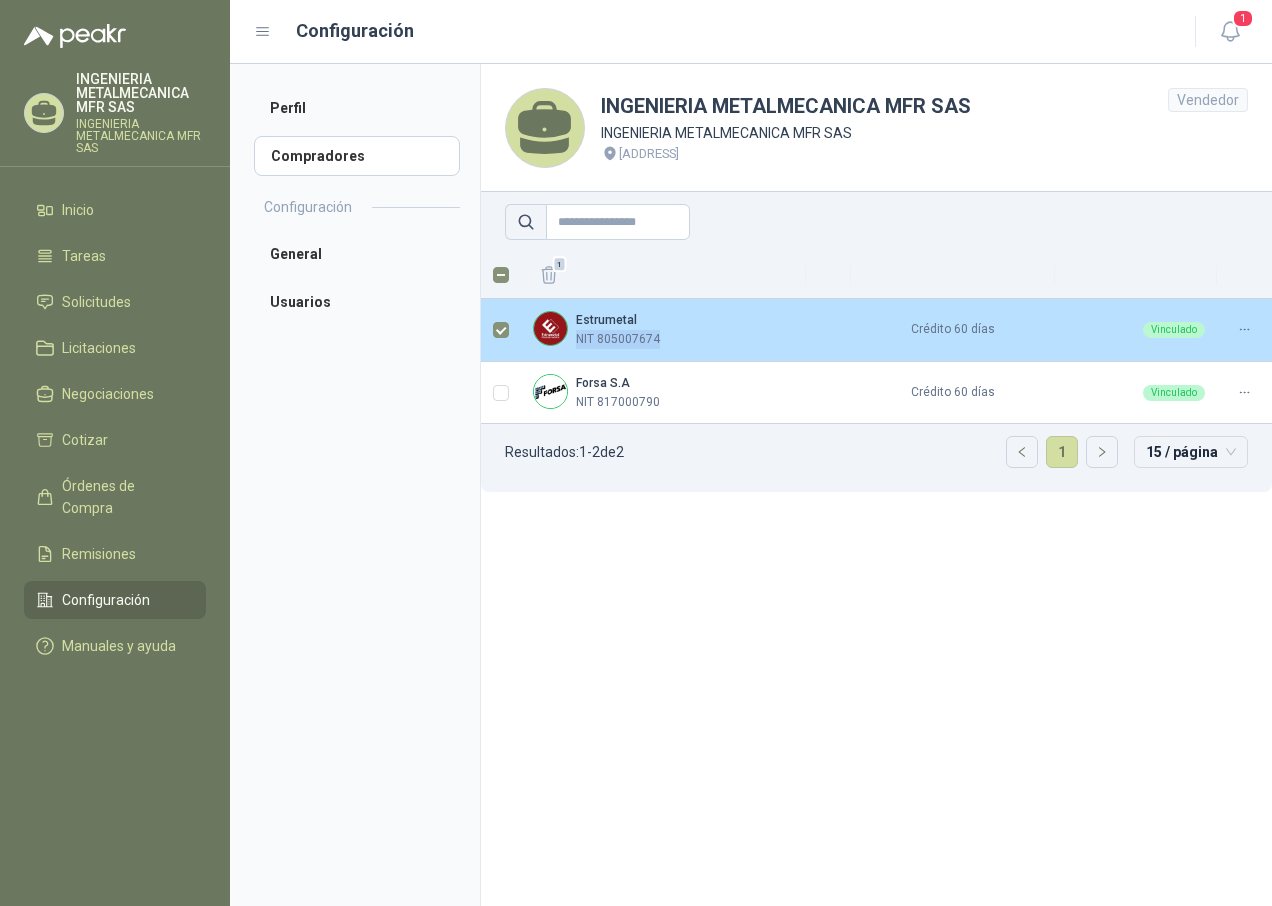 click on "NIT   805007674" at bounding box center (618, 339) 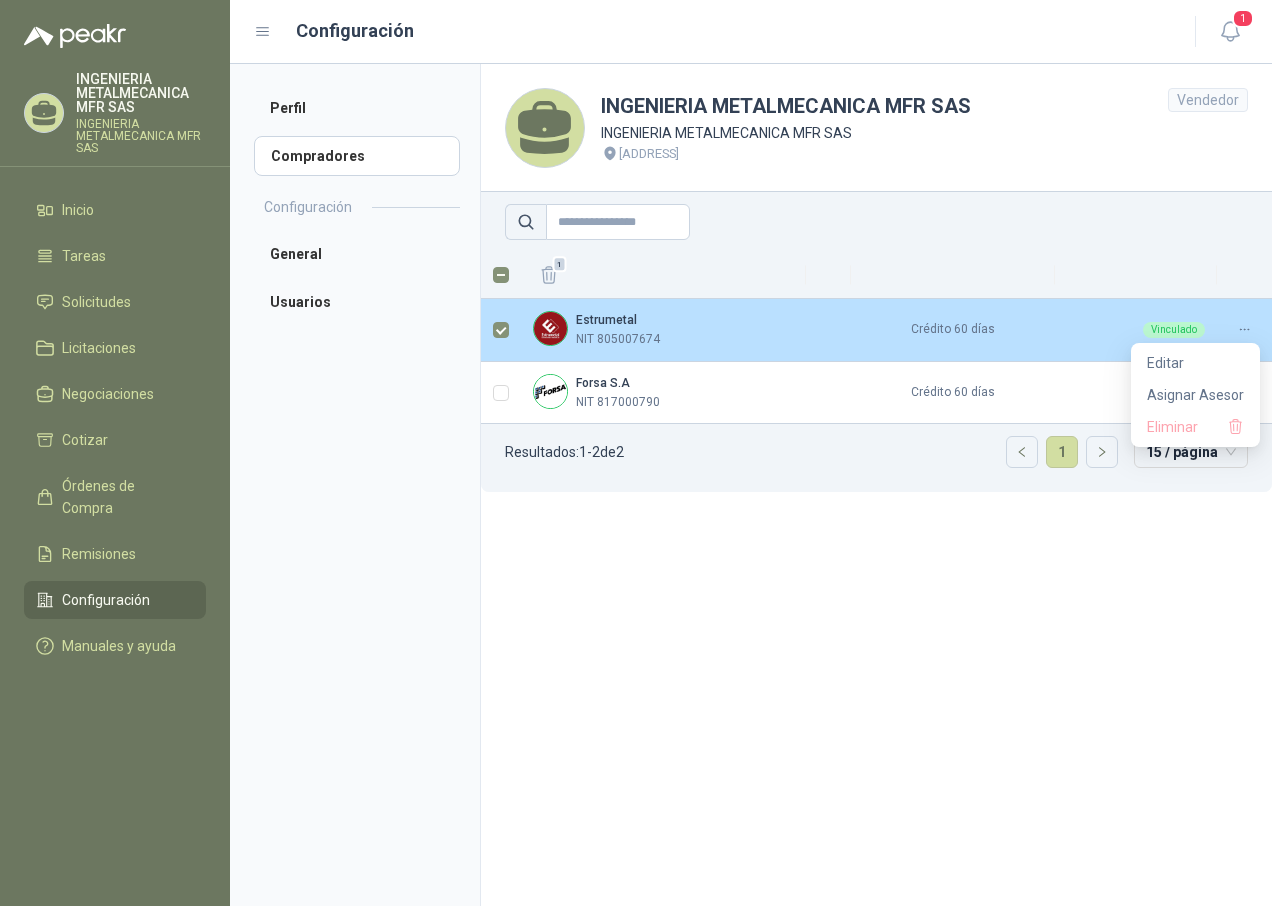 click at bounding box center (1244, 329) 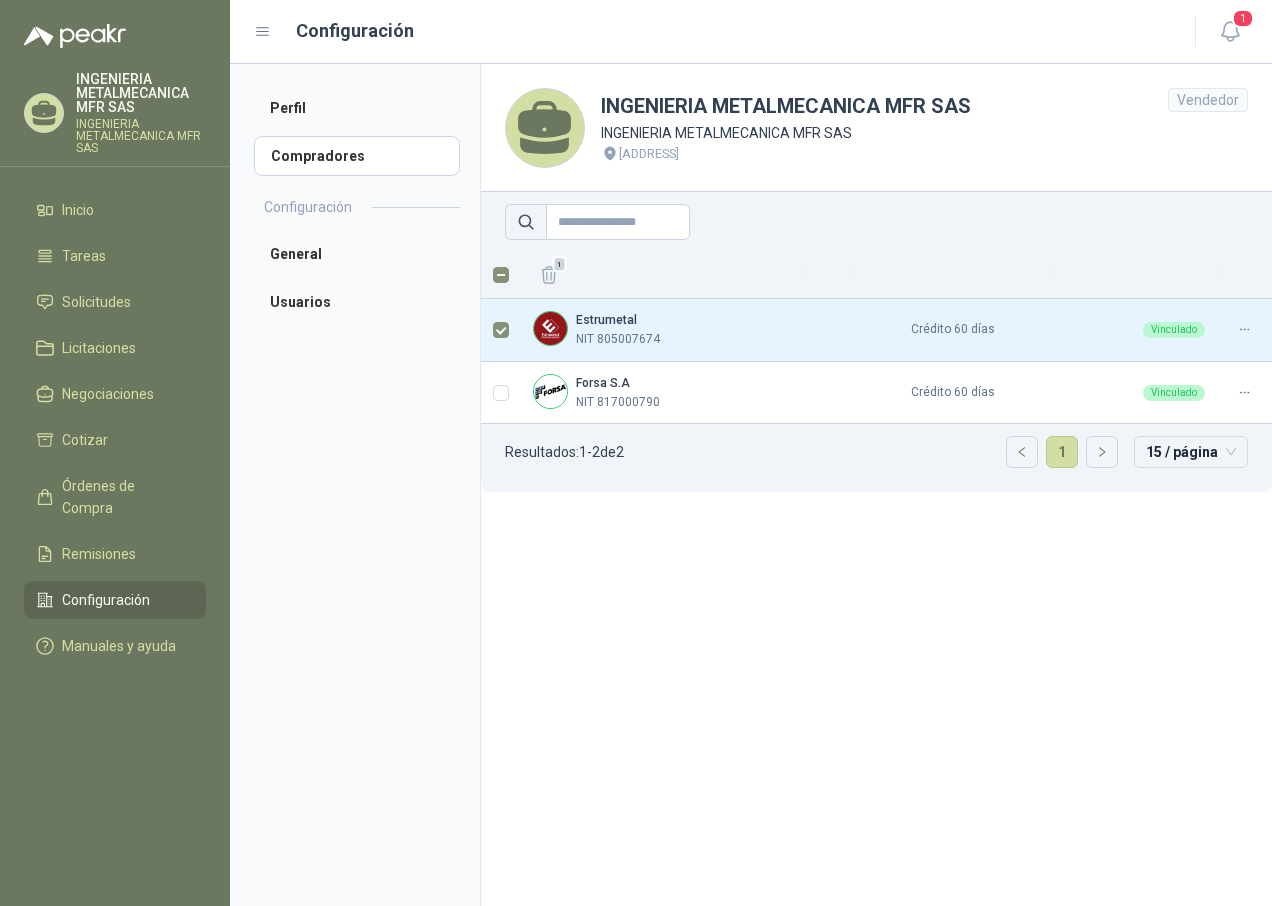 click on "INGENIERIA METALMECANICA MFR SAS INGENIERIA METALMECANICA MFR SAS [ADDRESS] Vendedor 1 Estrumetal NIT 805007674 Crédito 60 días Vinculado Forsa S.A NIT 817000790 Crédito 60 días Vinculado Resultados: 1 - 2 de 2 1 15 / página" at bounding box center [876, 485] 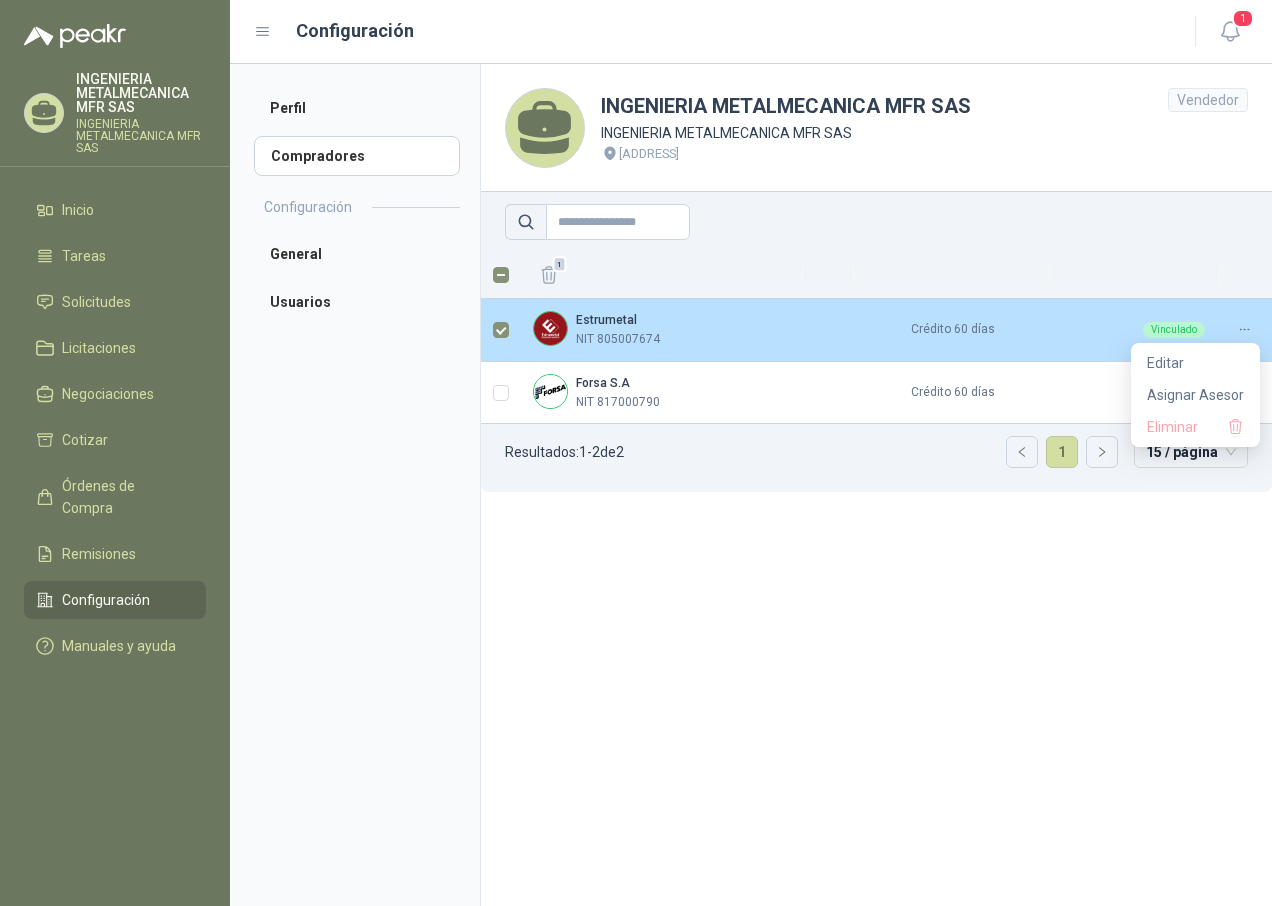 click at bounding box center (1244, 329) 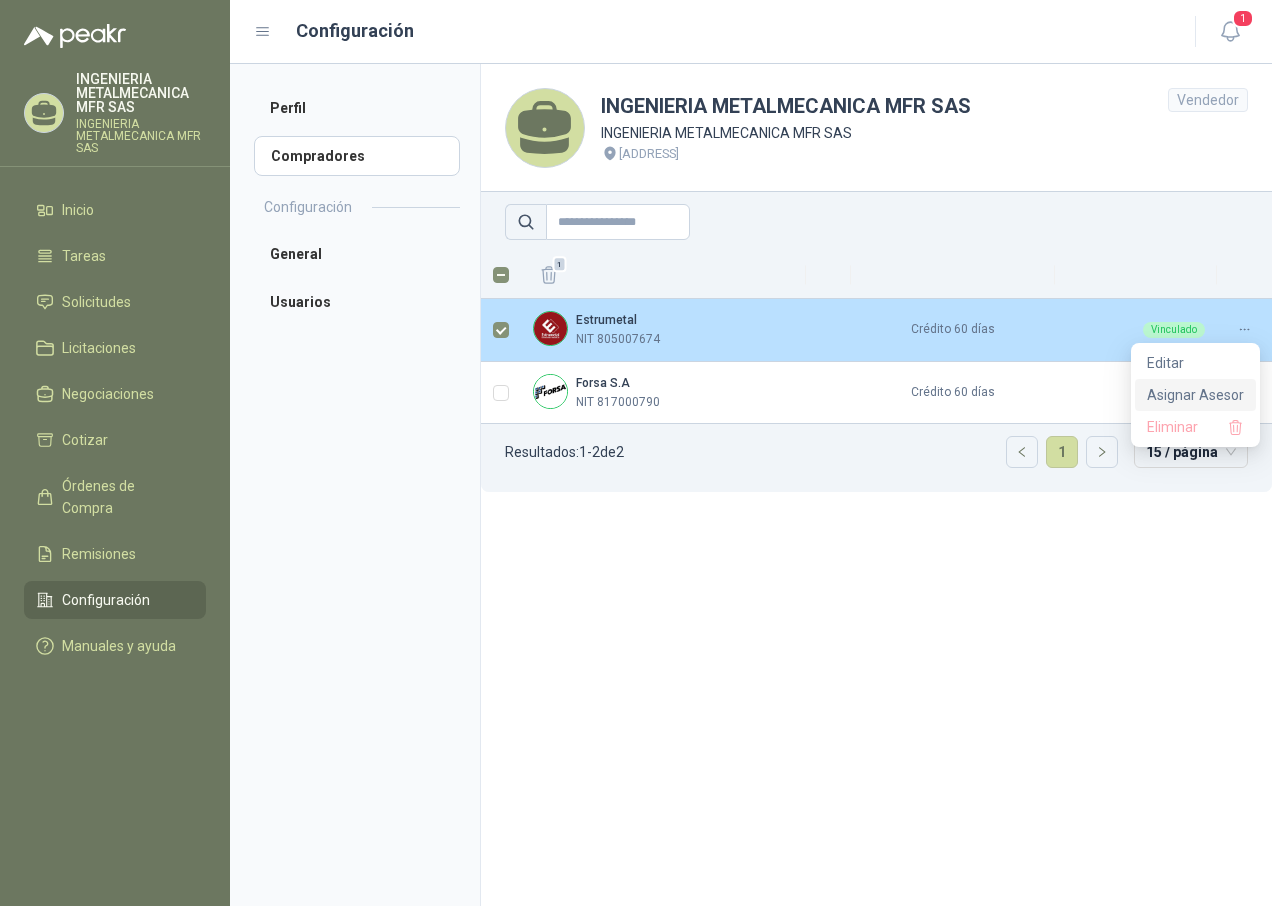 click on "Asignar Asesor" at bounding box center [1195, 395] 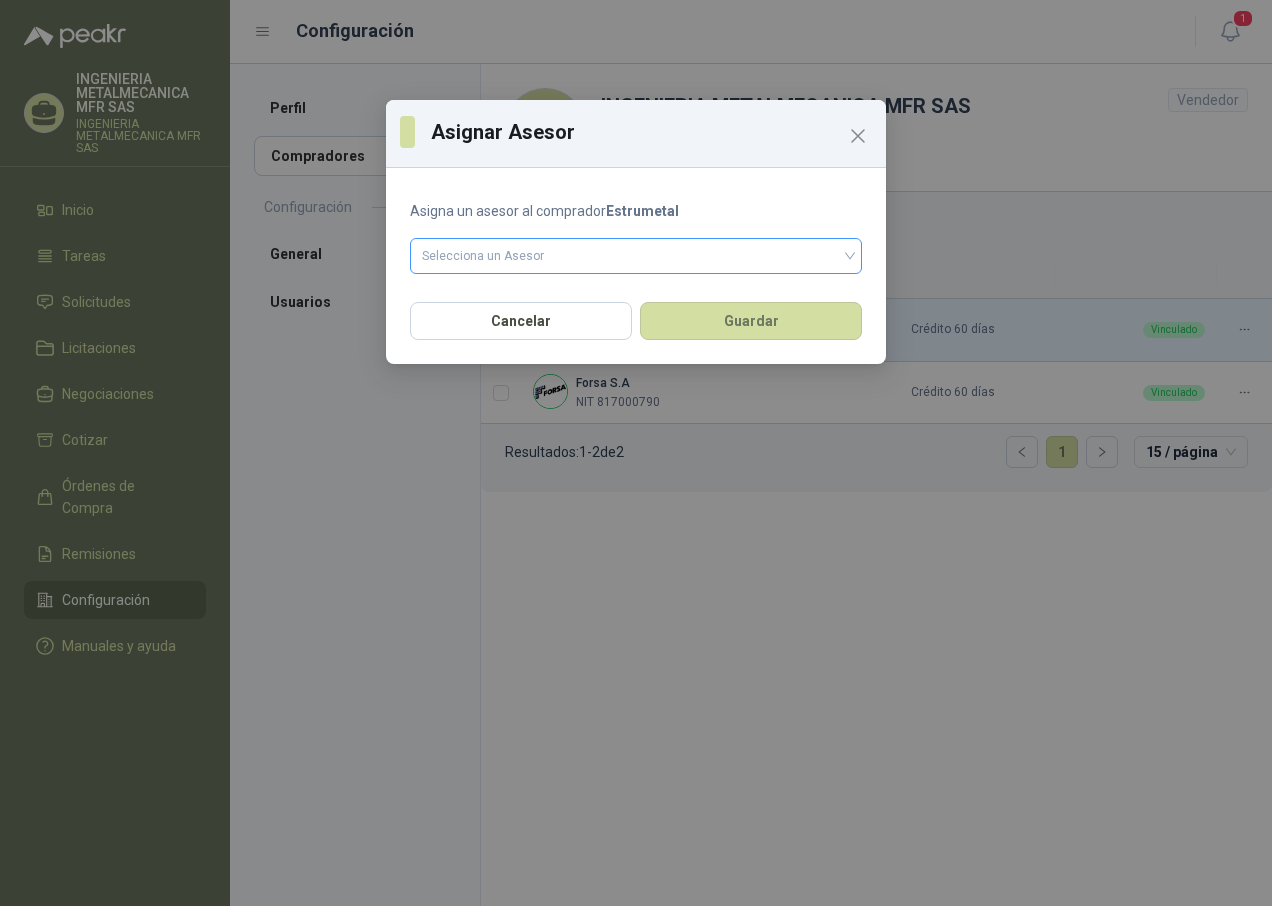 click at bounding box center [636, 254] 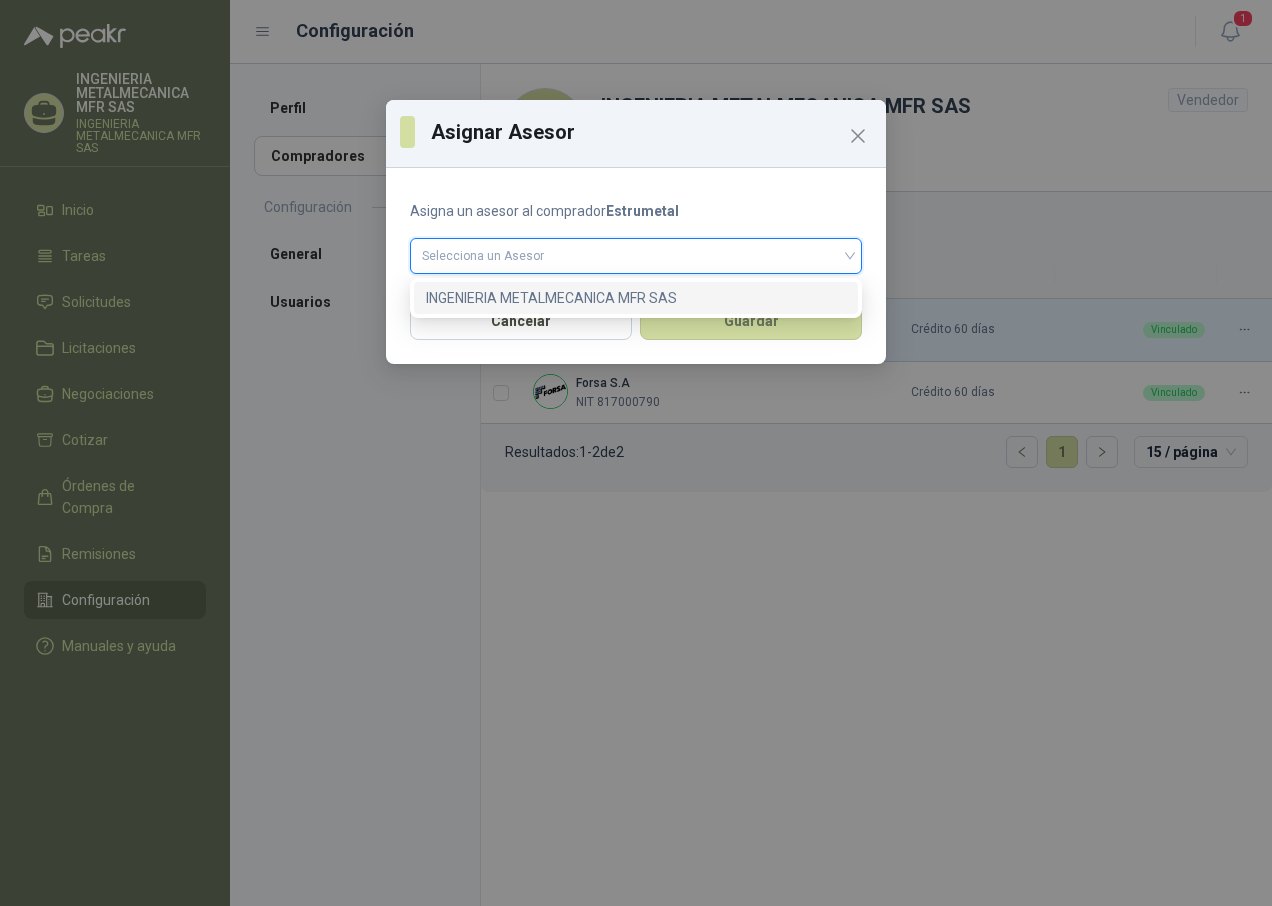 click on "INGENIERIA METALMECANICA MFR SAS" at bounding box center [636, 298] 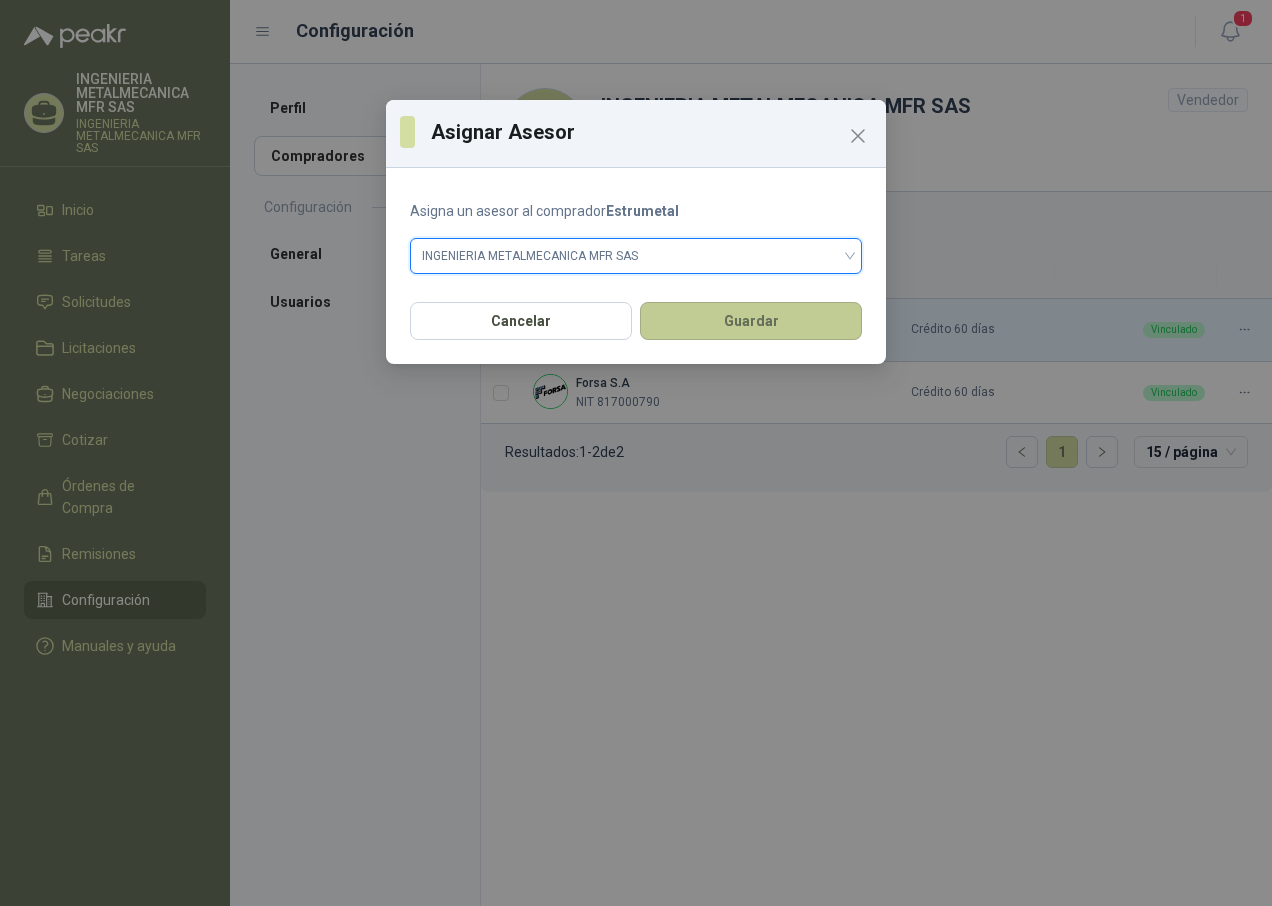 click on "Guardar" at bounding box center (751, 321) 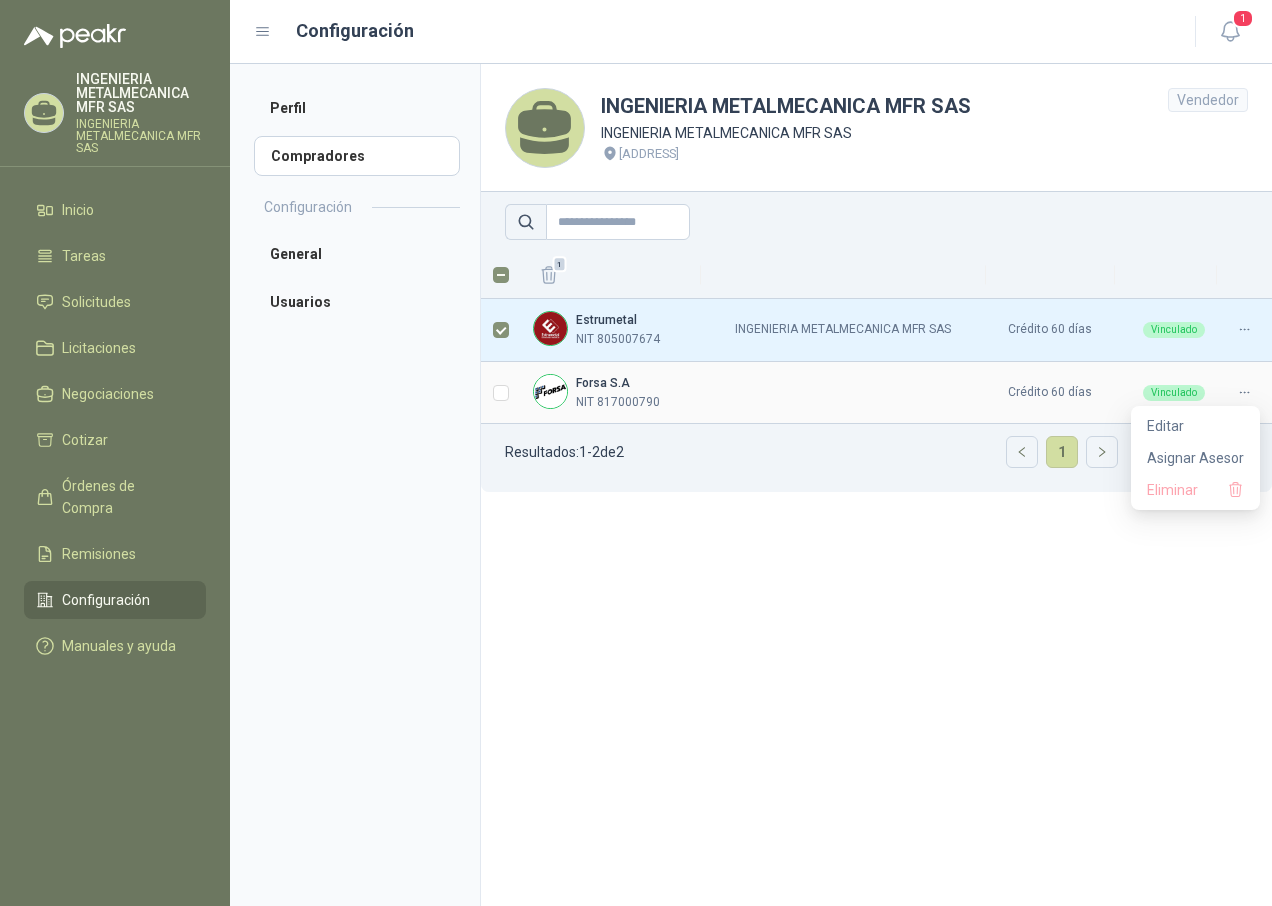 click at bounding box center (1244, 392) 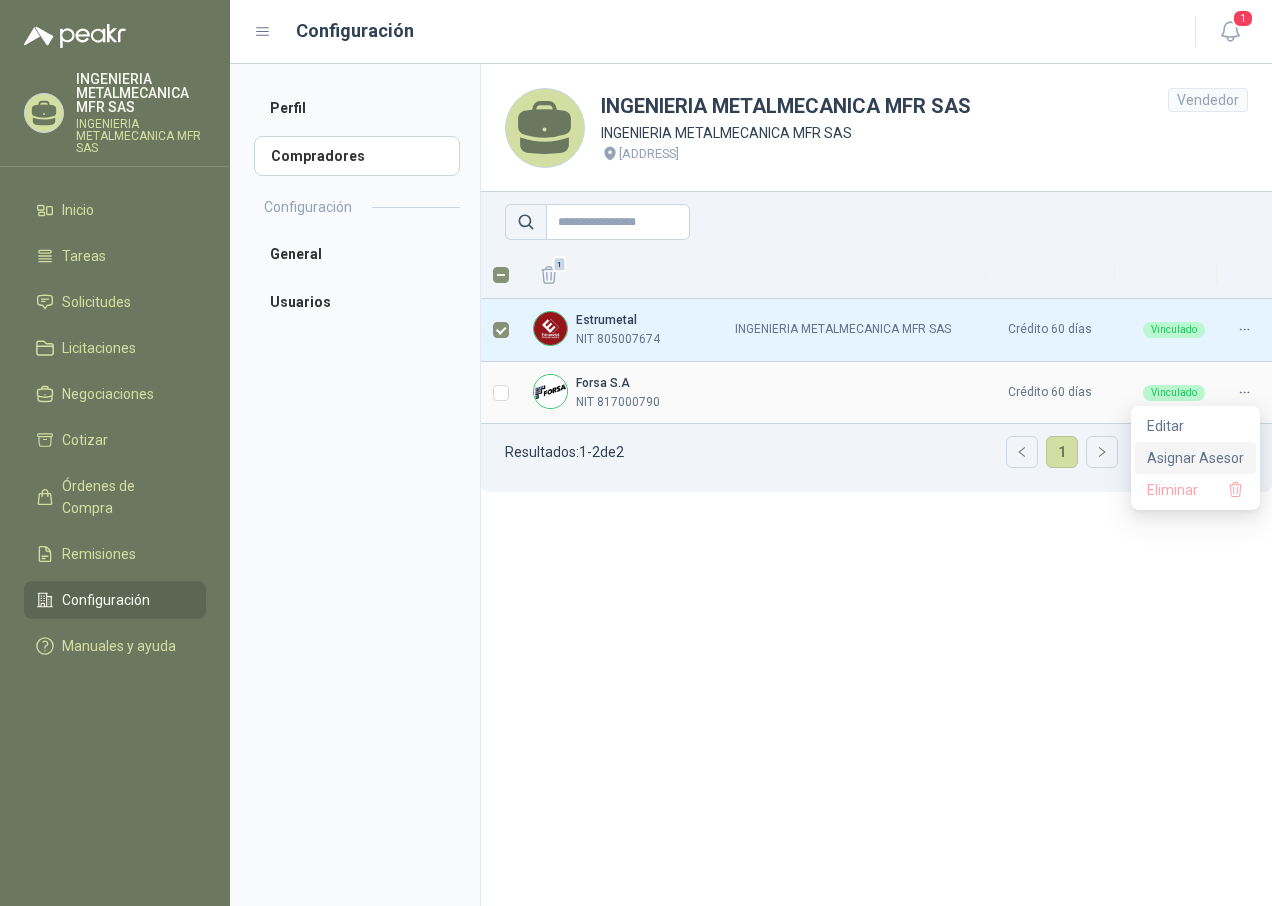 click on "Asignar Asesor" at bounding box center [1195, 458] 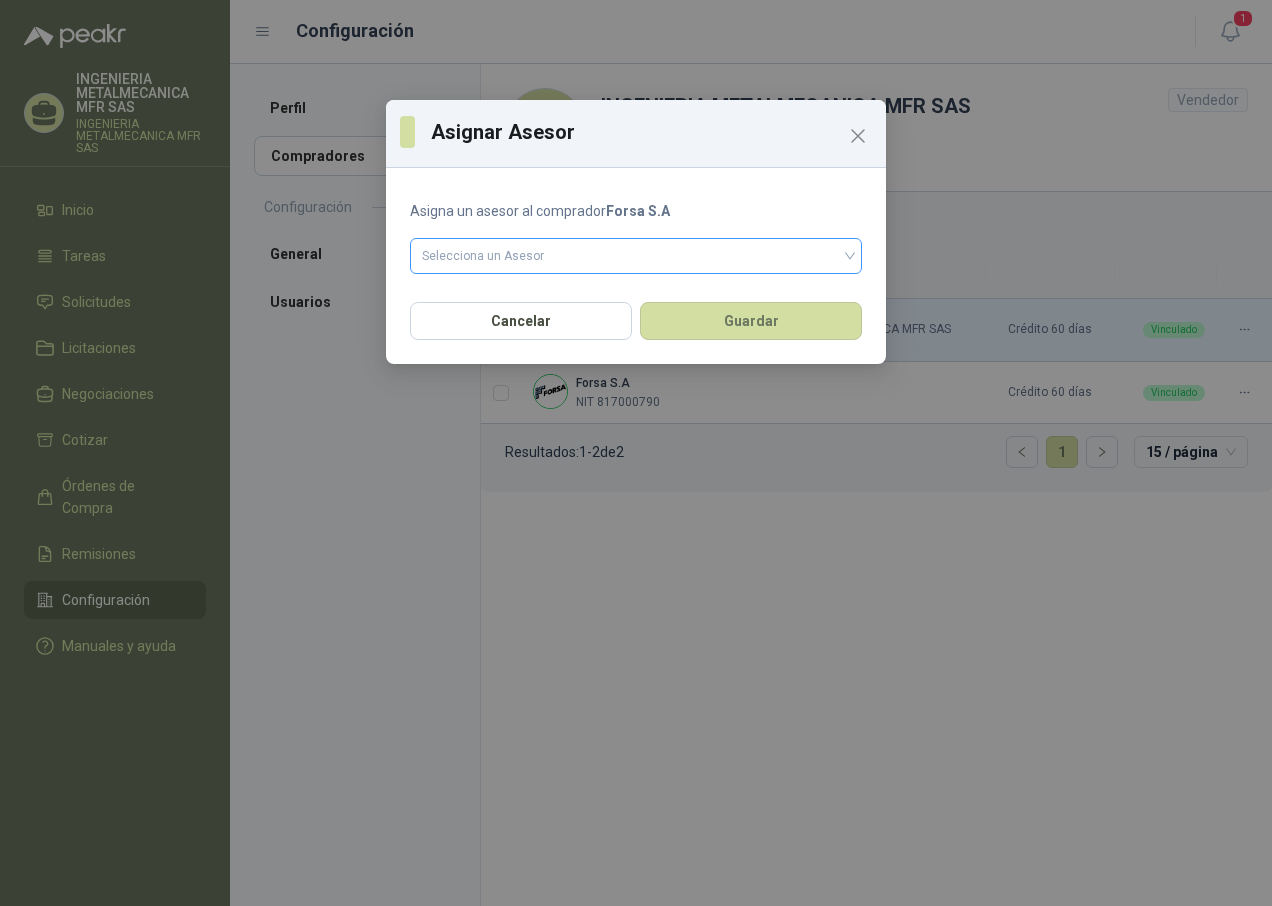 click at bounding box center (636, 254) 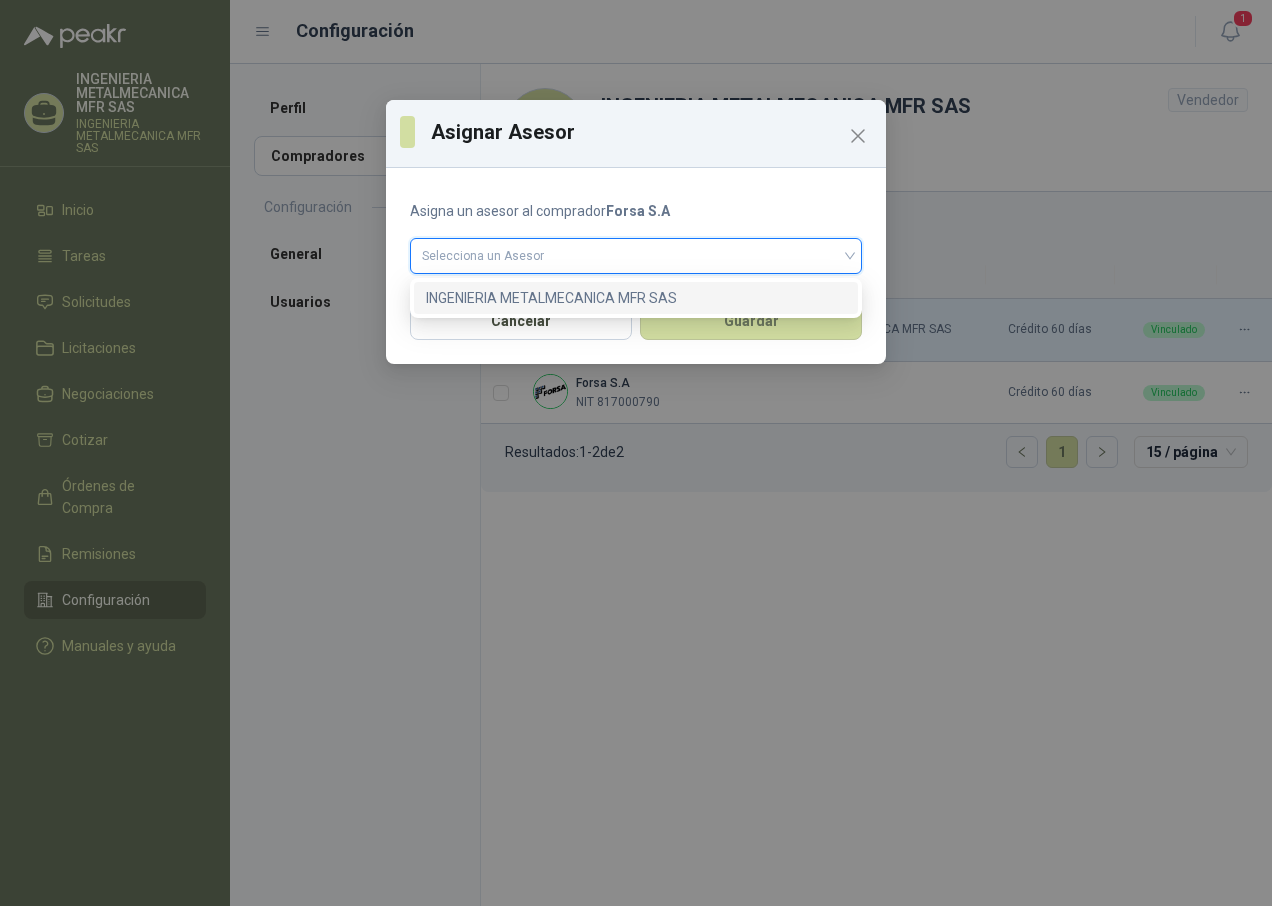 click on "INGENIERIA METALMECANICA MFR SAS" at bounding box center (636, 298) 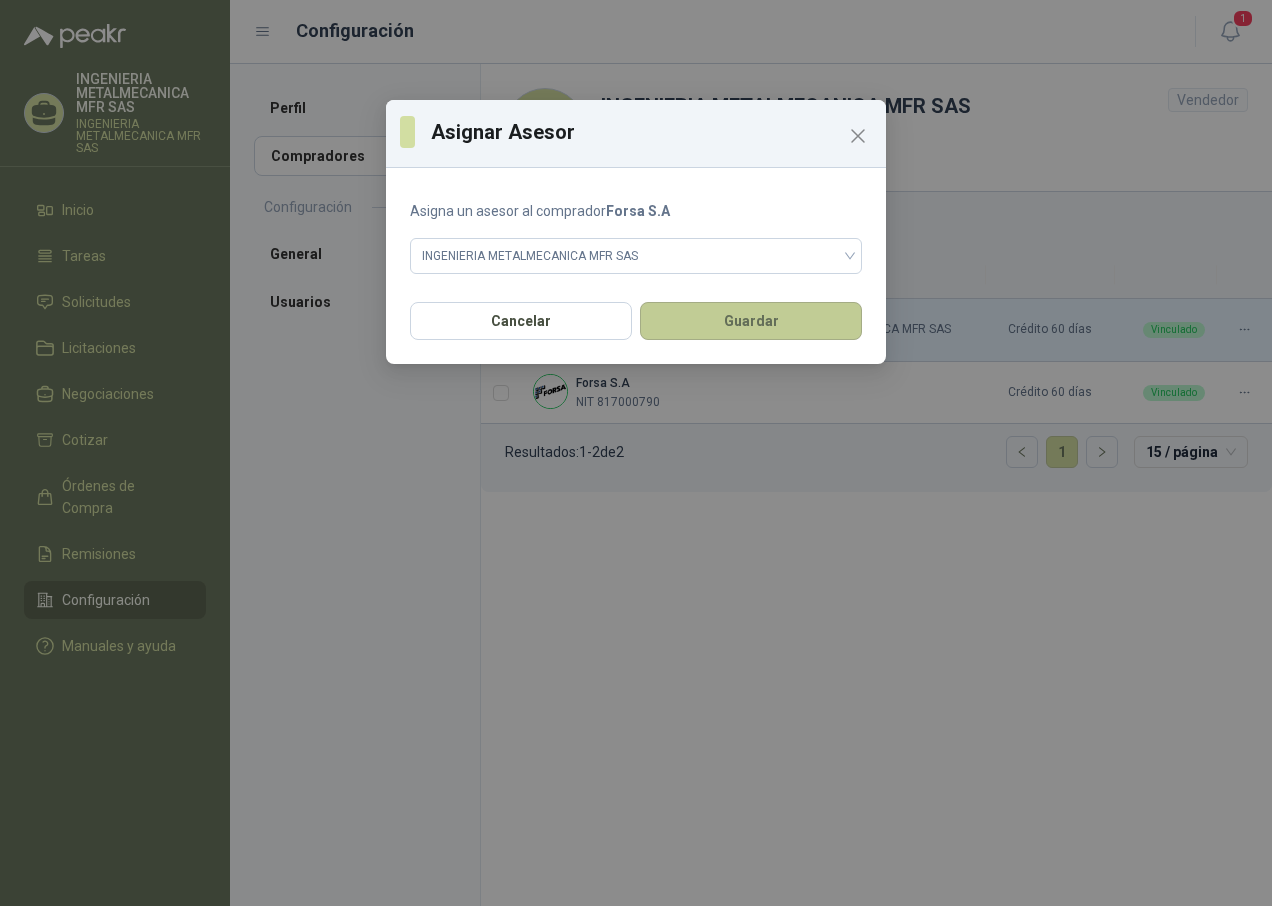 click on "Guardar" at bounding box center (751, 321) 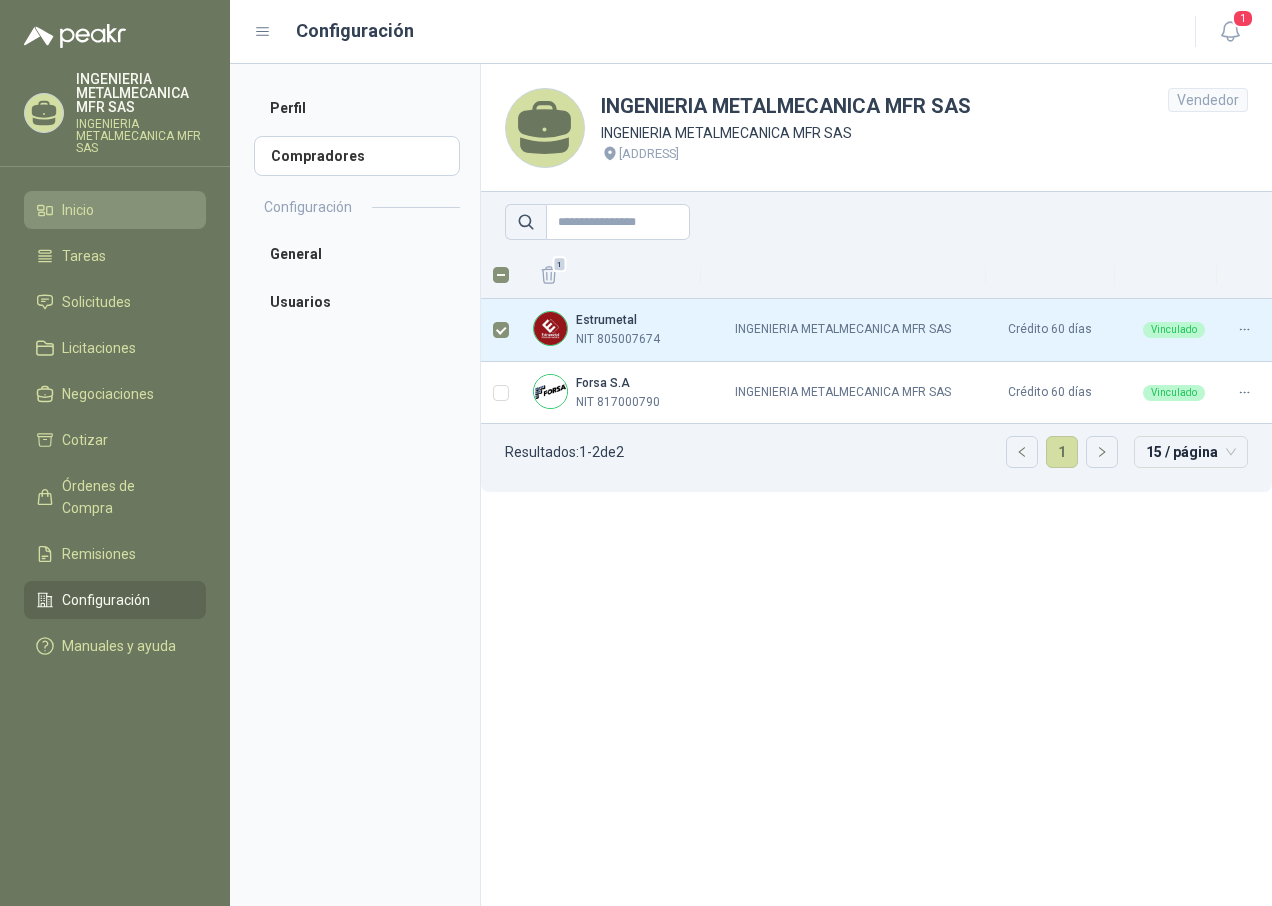click on "Inicio" at bounding box center (78, 210) 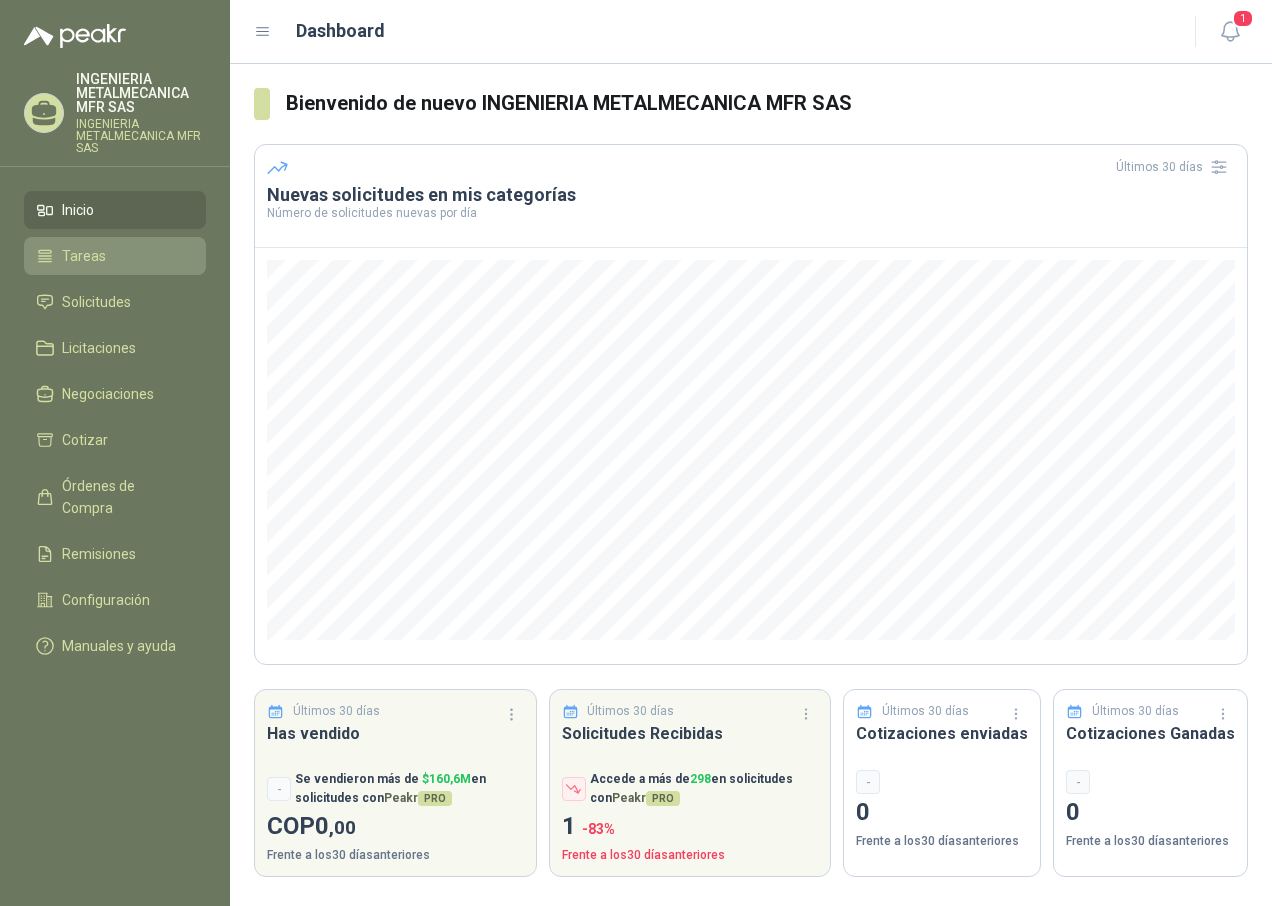 click on "Tareas" at bounding box center (115, 256) 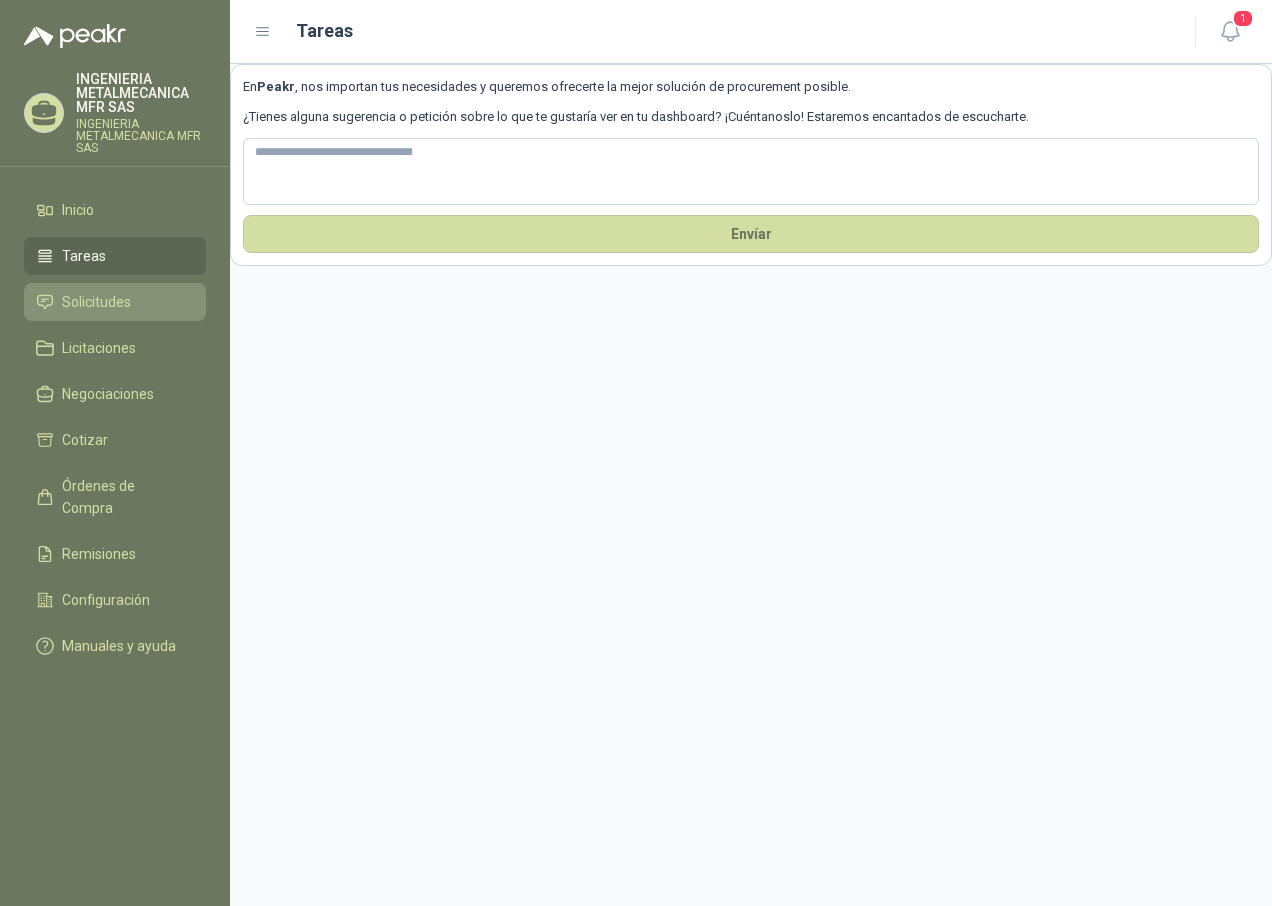 click on "Solicitudes" at bounding box center [96, 302] 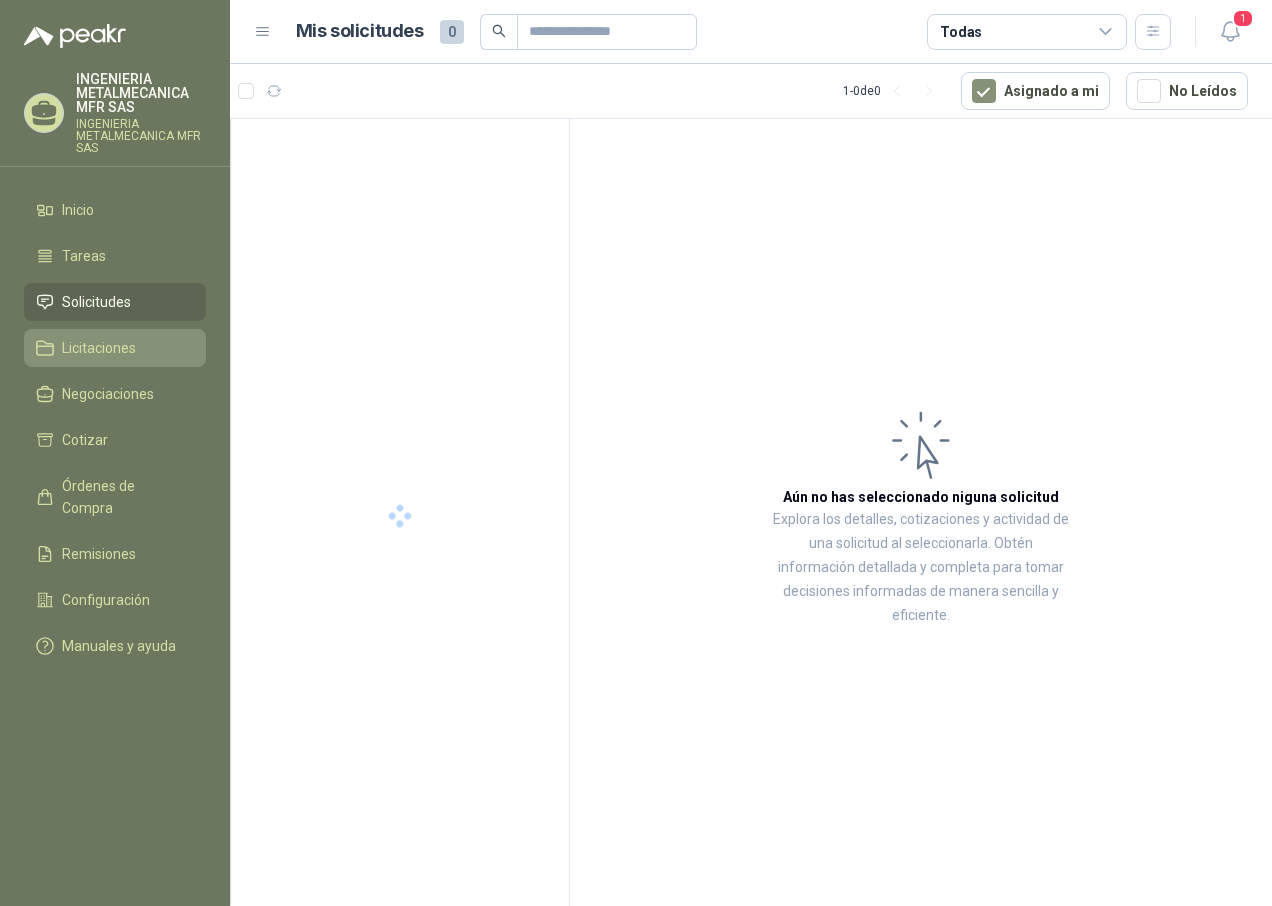 click on "Licitaciones" at bounding box center [99, 348] 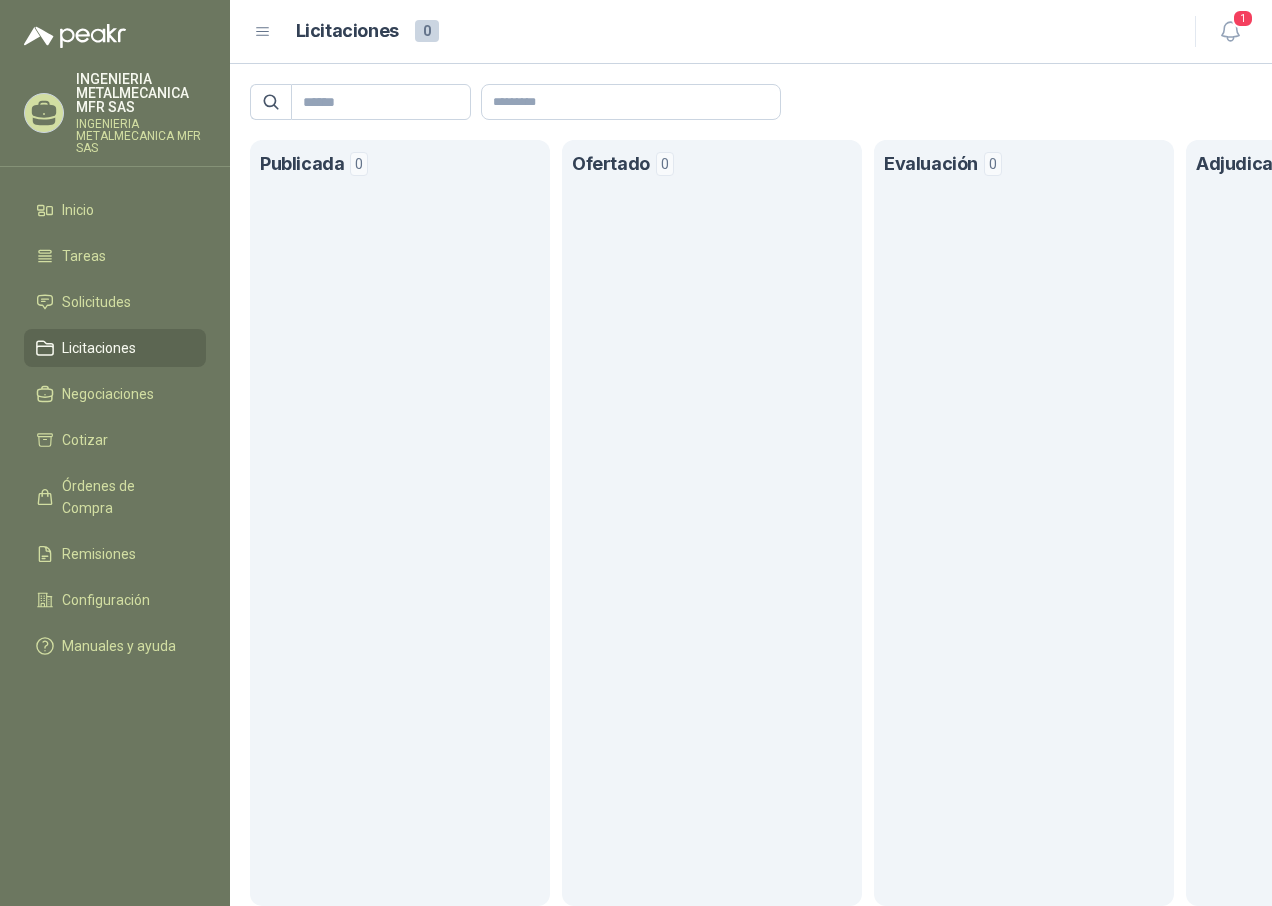 click at bounding box center [263, 32] 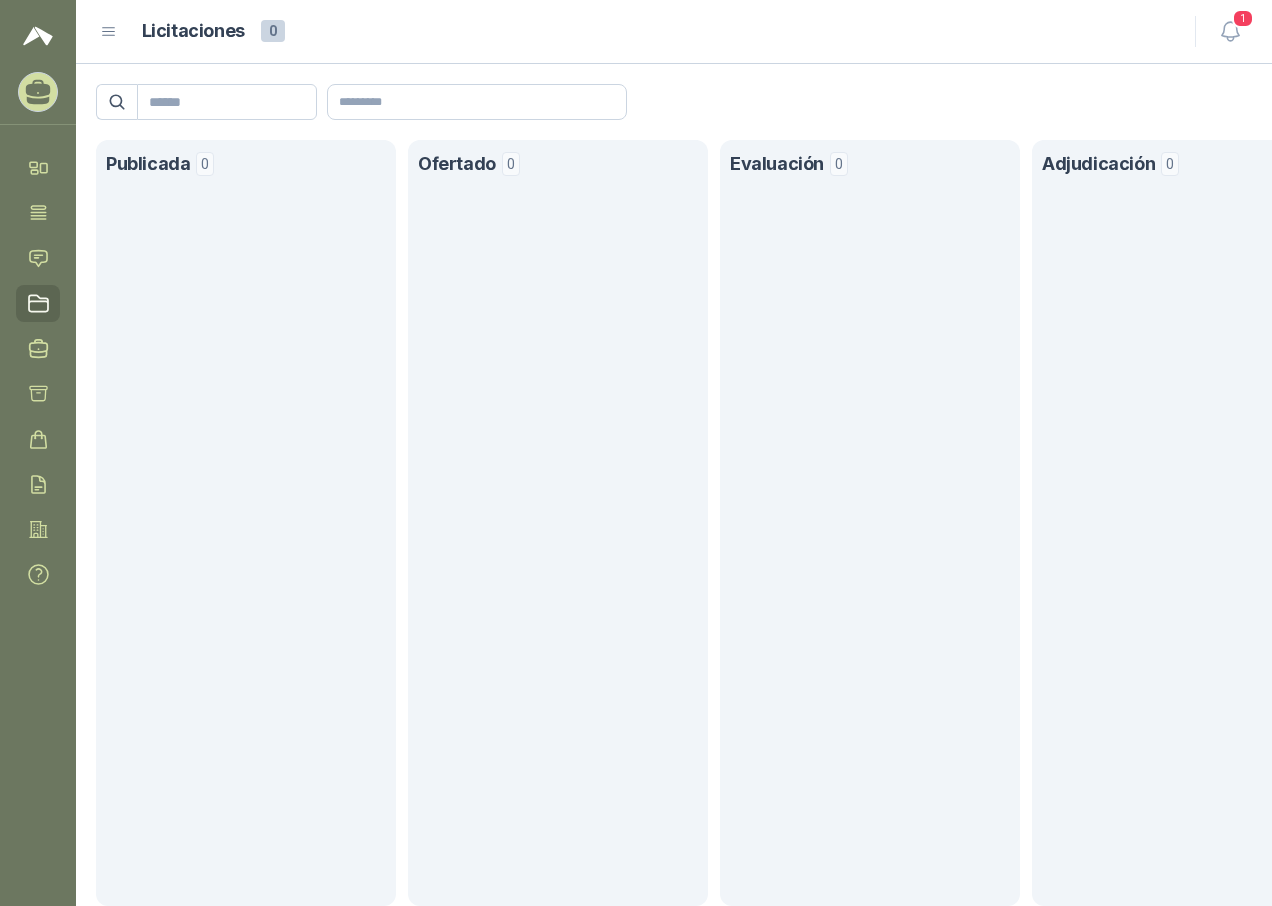 click on "Licitaciones" at bounding box center (38, 303) 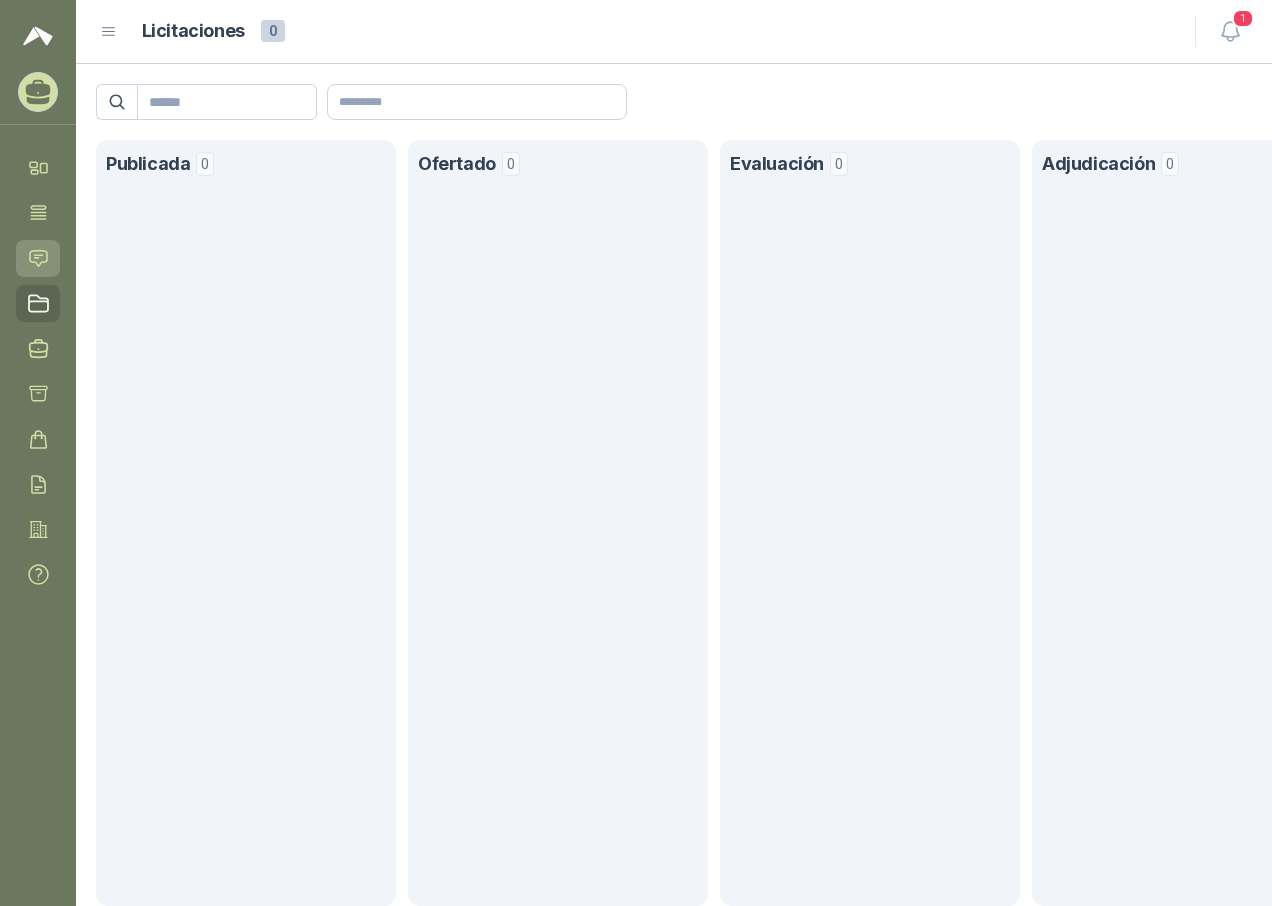 click at bounding box center [38, 258] 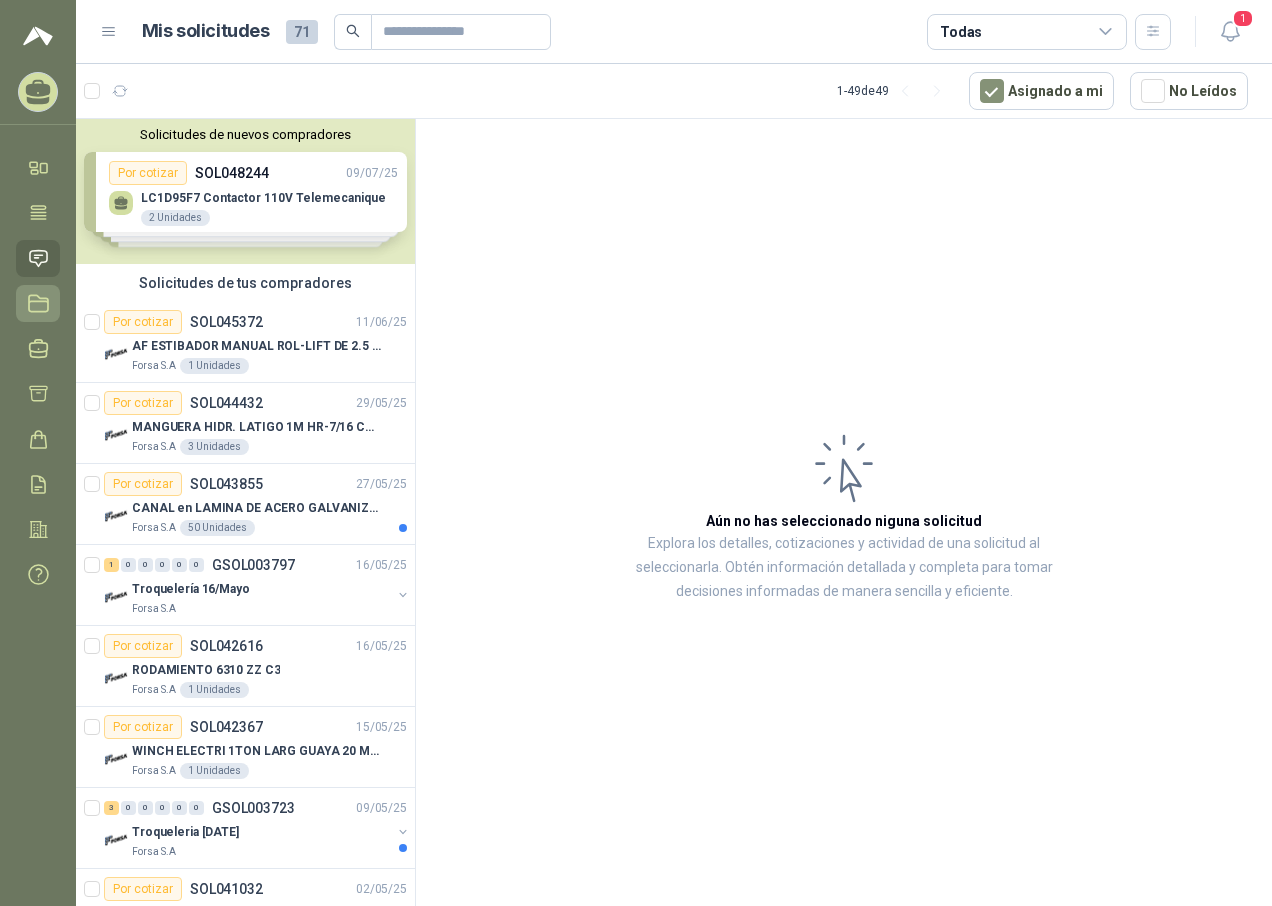 click at bounding box center (38, 303) 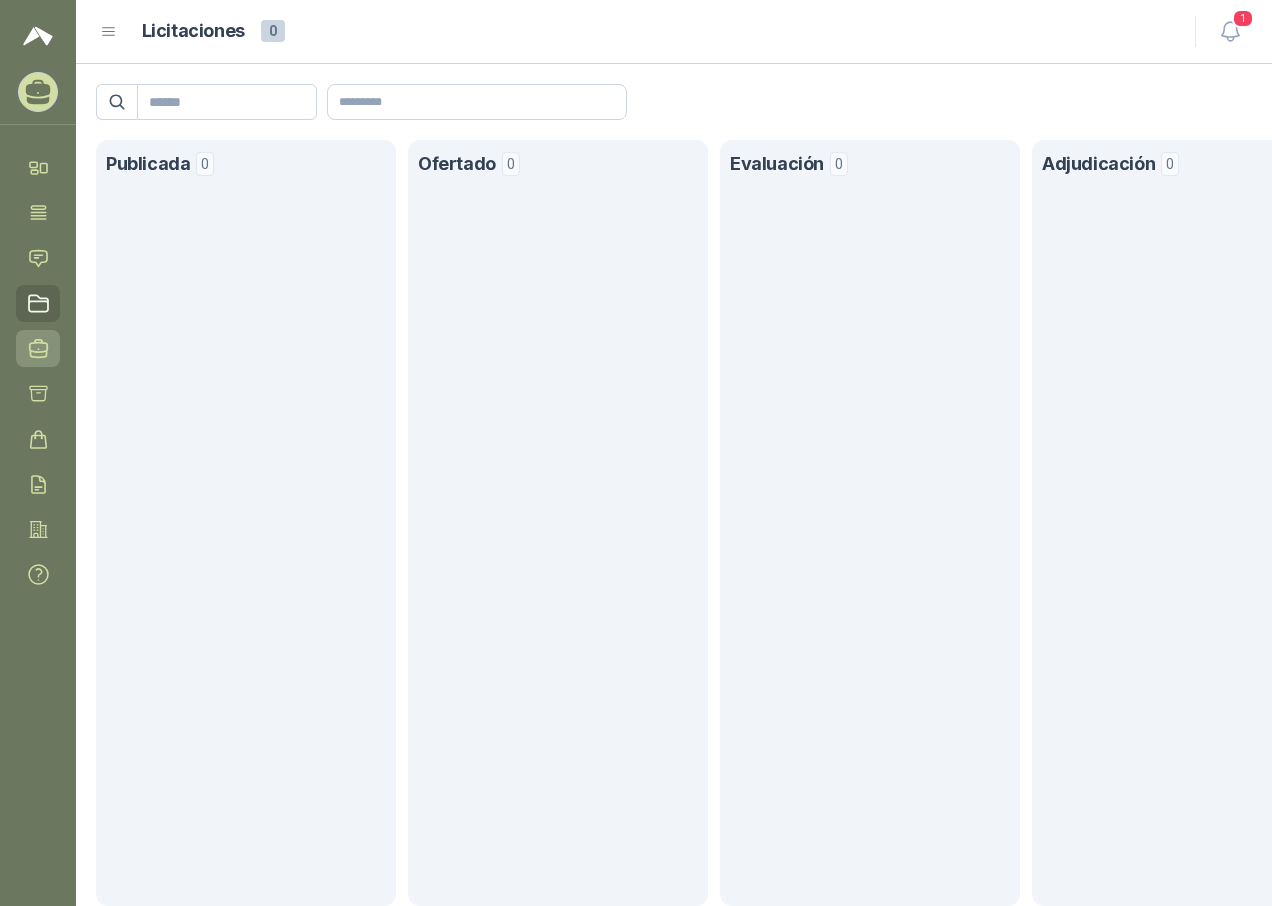 click on "Negociaciones" at bounding box center [38, 348] 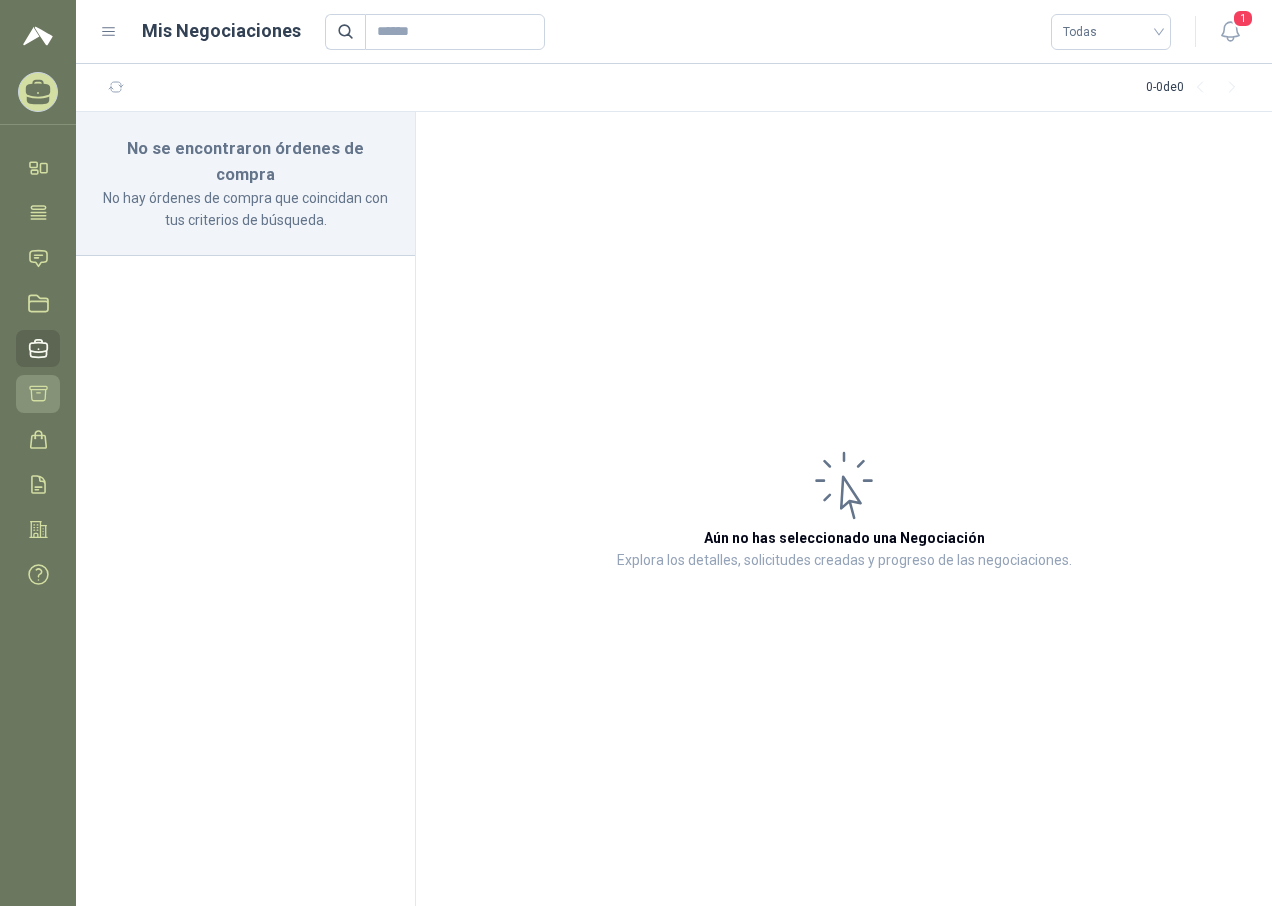 click at bounding box center (38, 393) 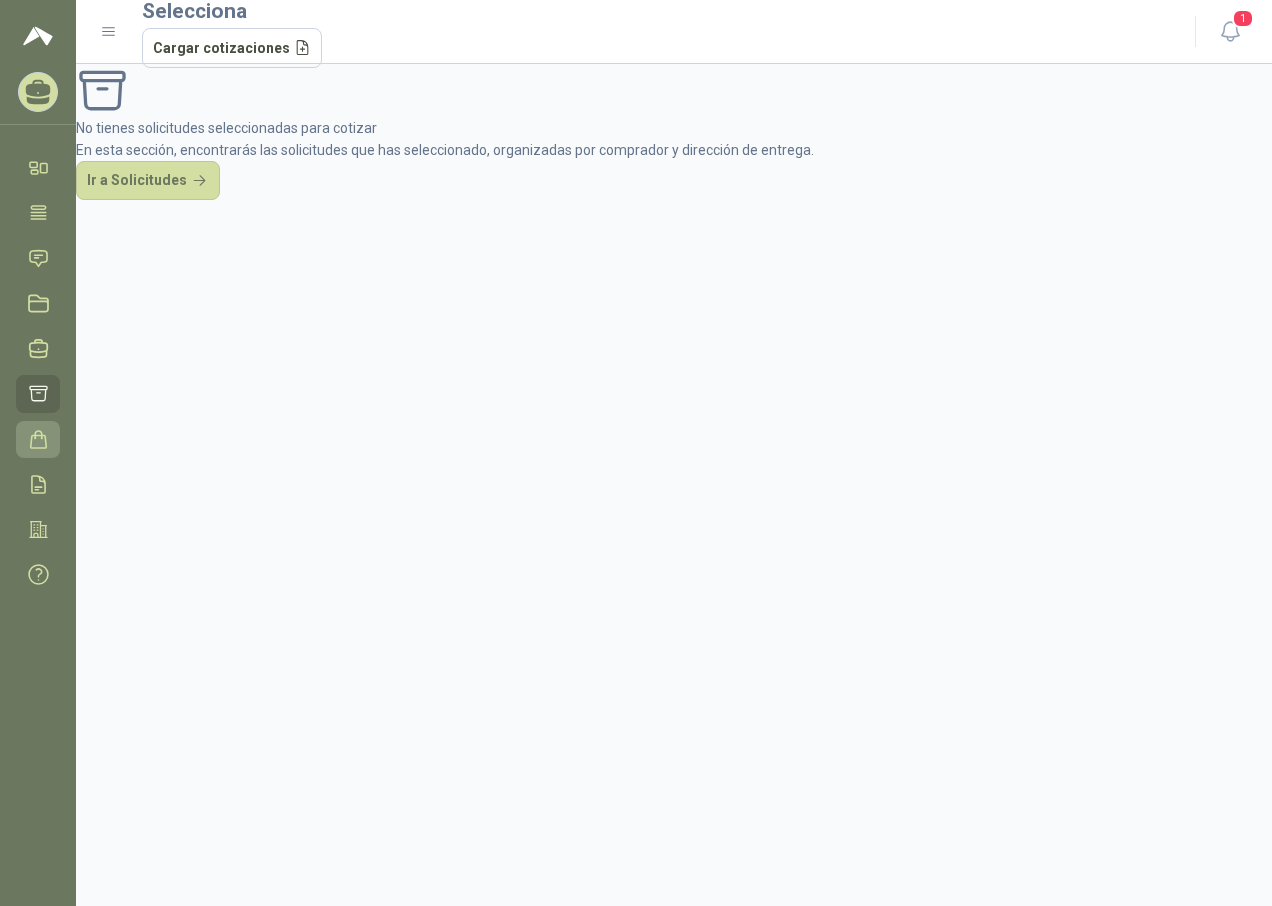click at bounding box center [38, 439] 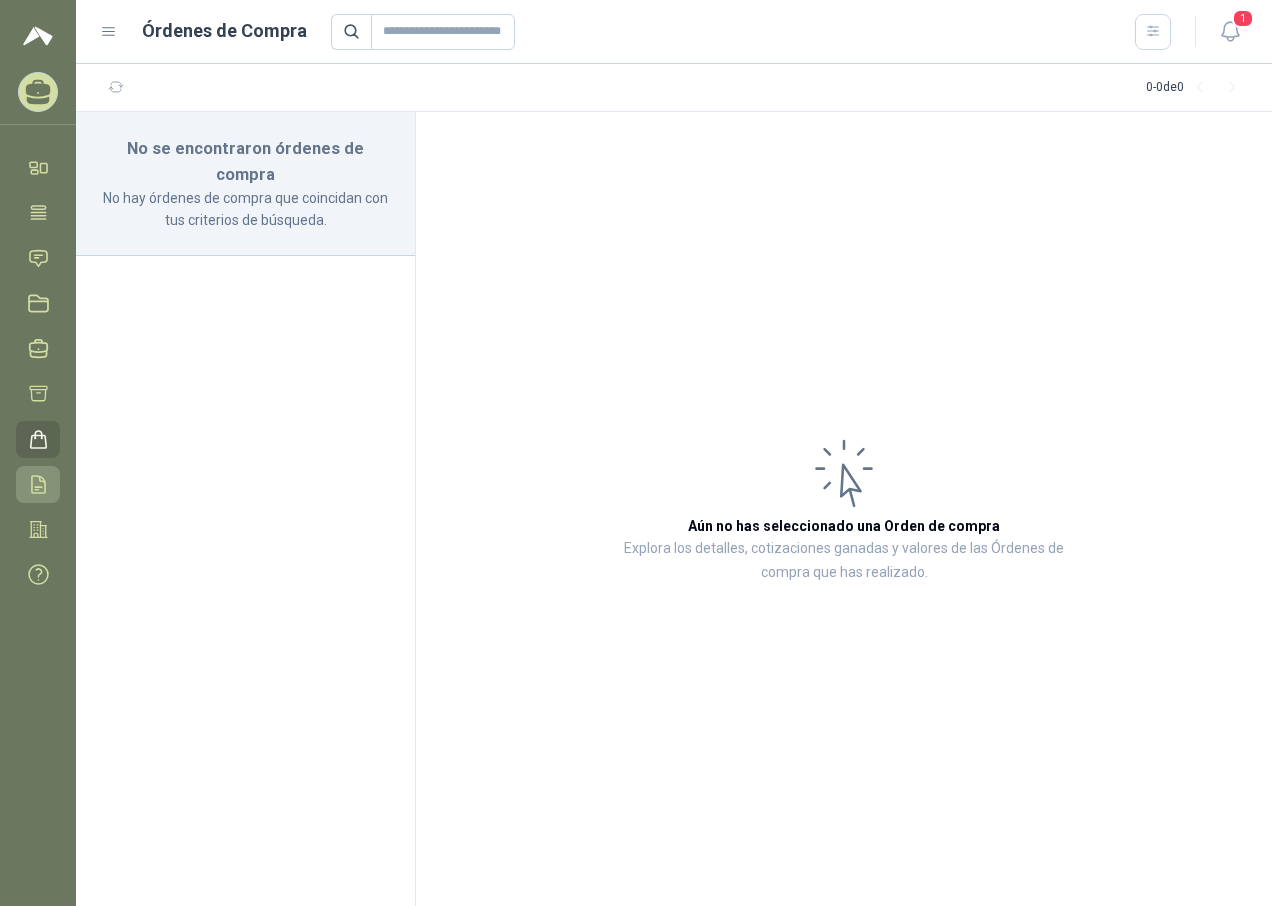 click at bounding box center (38, 484) 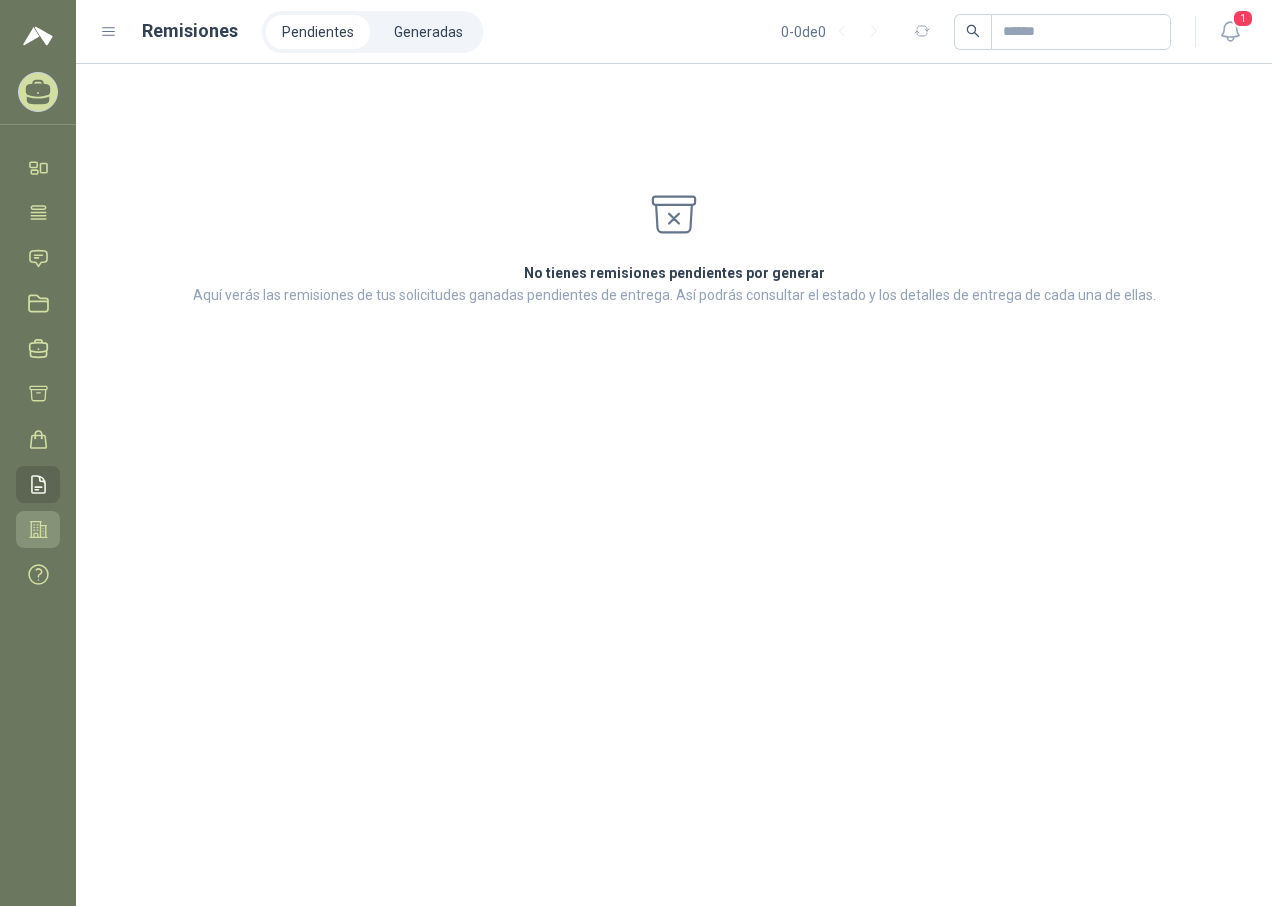 click at bounding box center [38, 529] 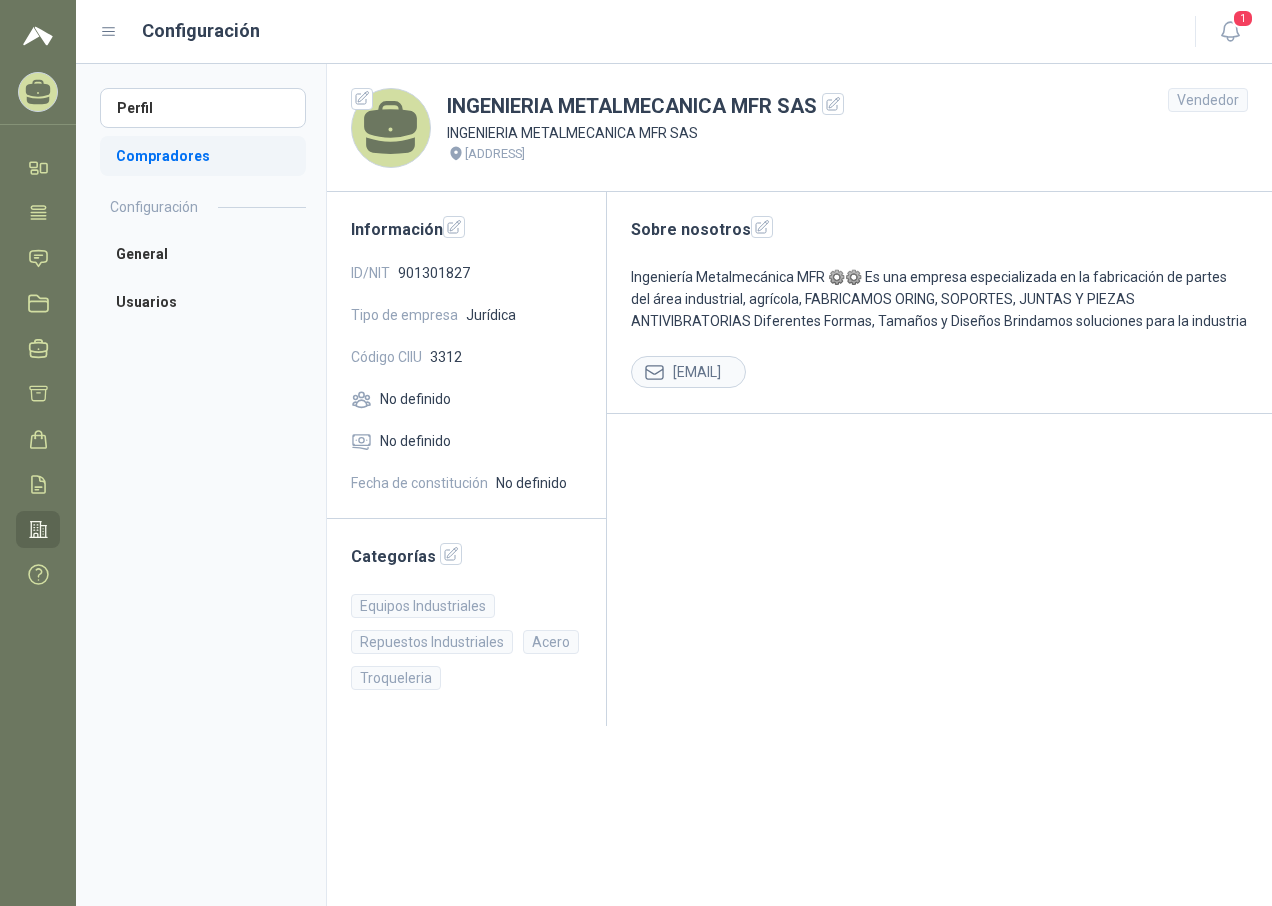 click on "Compradores" at bounding box center [203, 156] 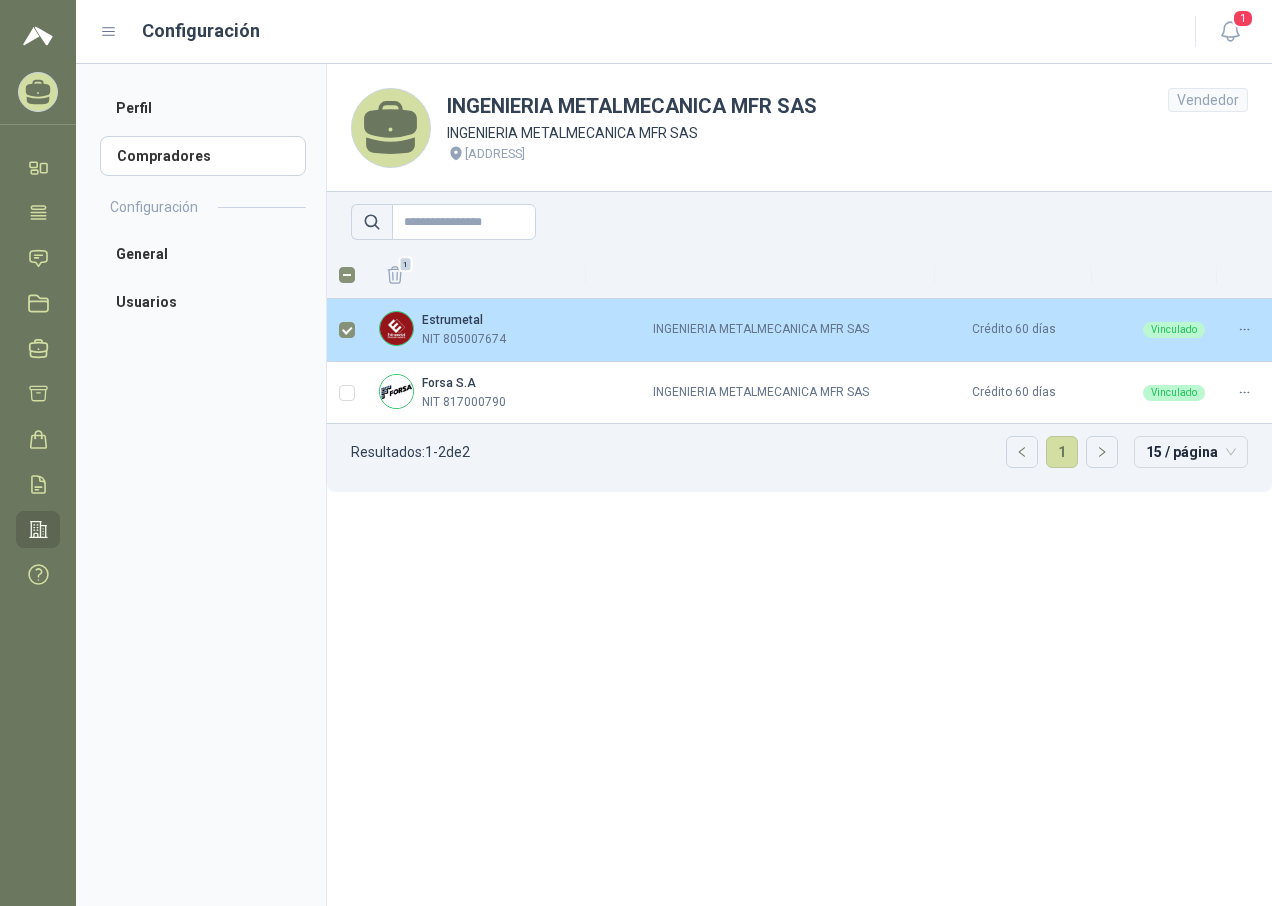 click on "Estrumetal NIT   805007674" at bounding box center (464, 330) 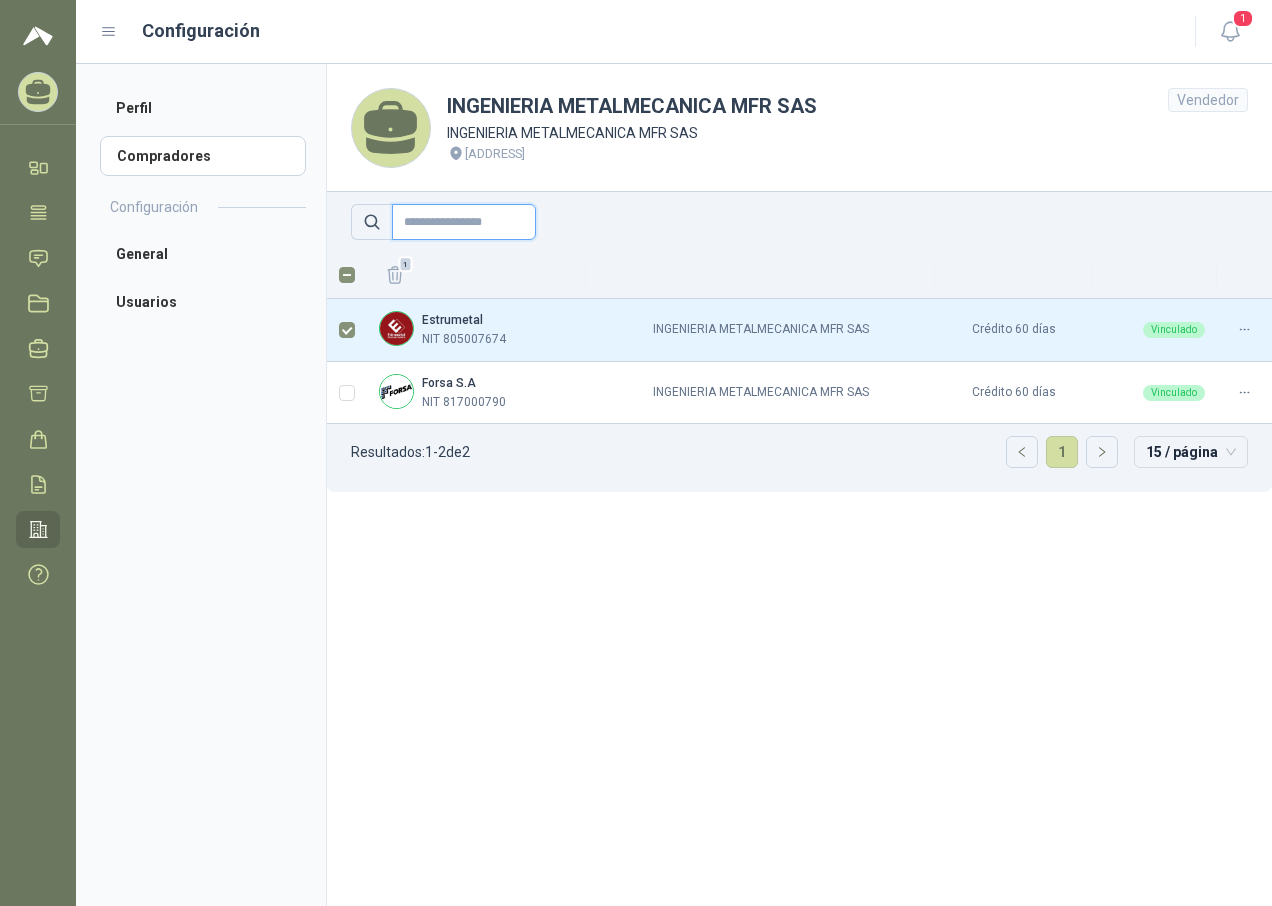 click at bounding box center (464, 222) 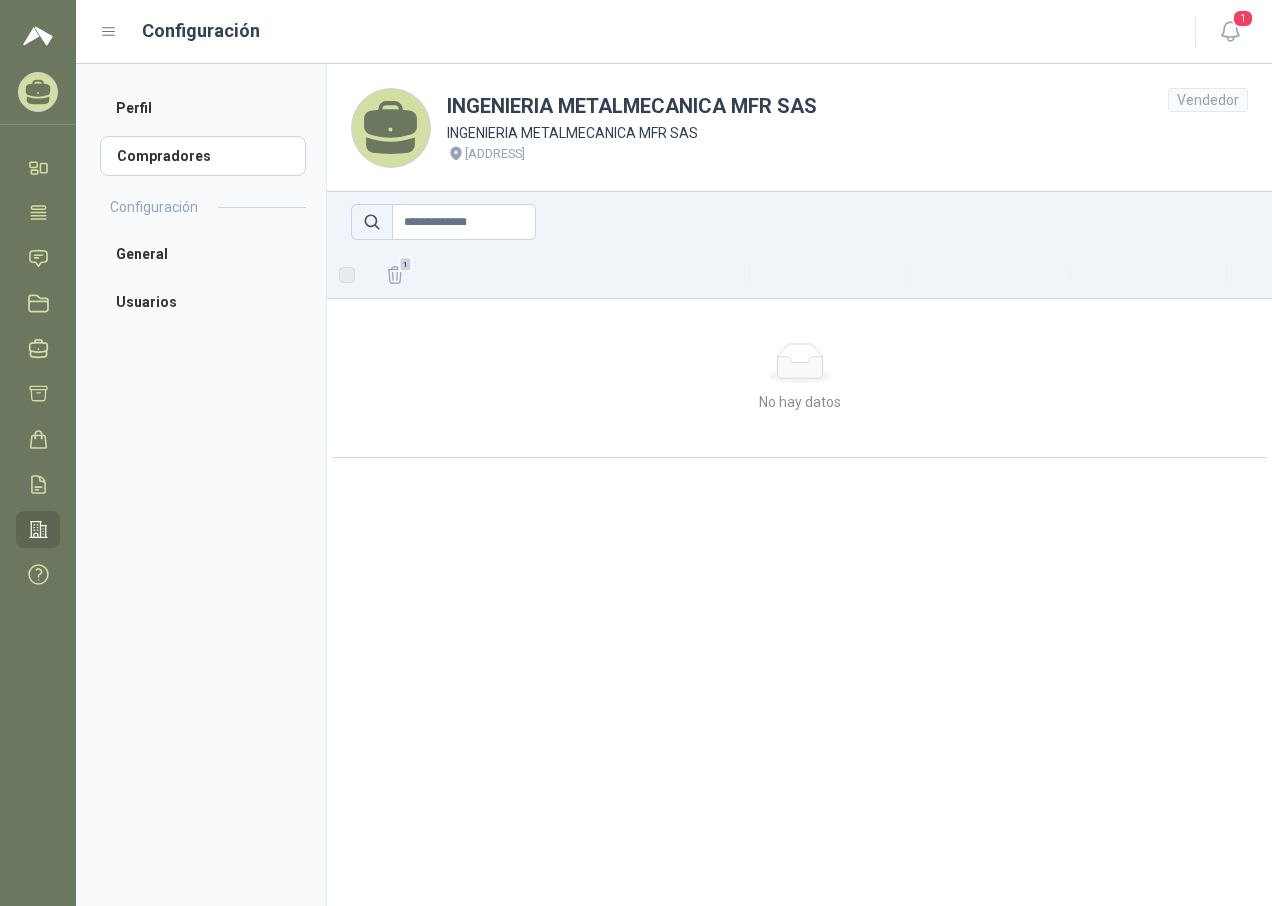 click at bounding box center [372, 222] 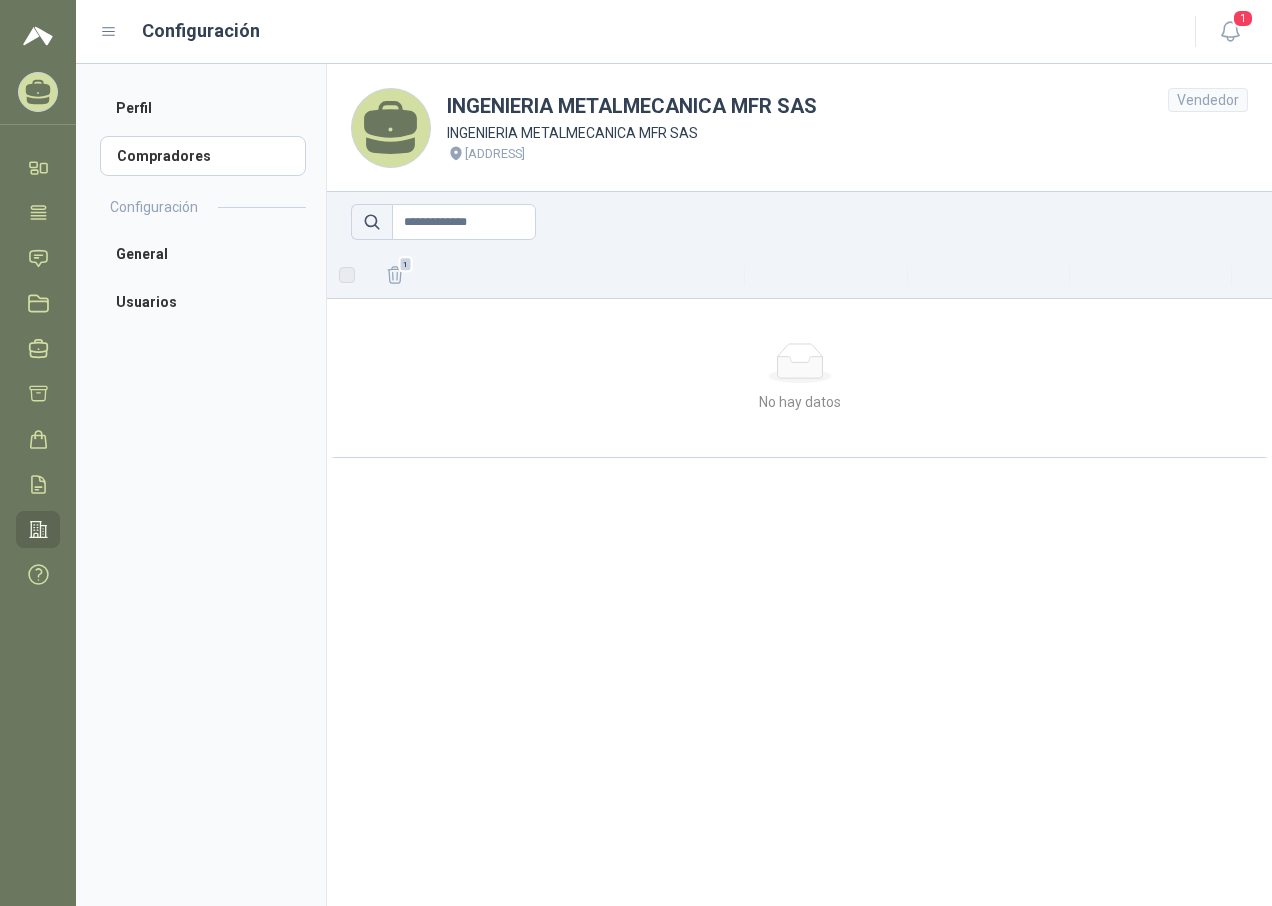 click at bounding box center (347, 275) 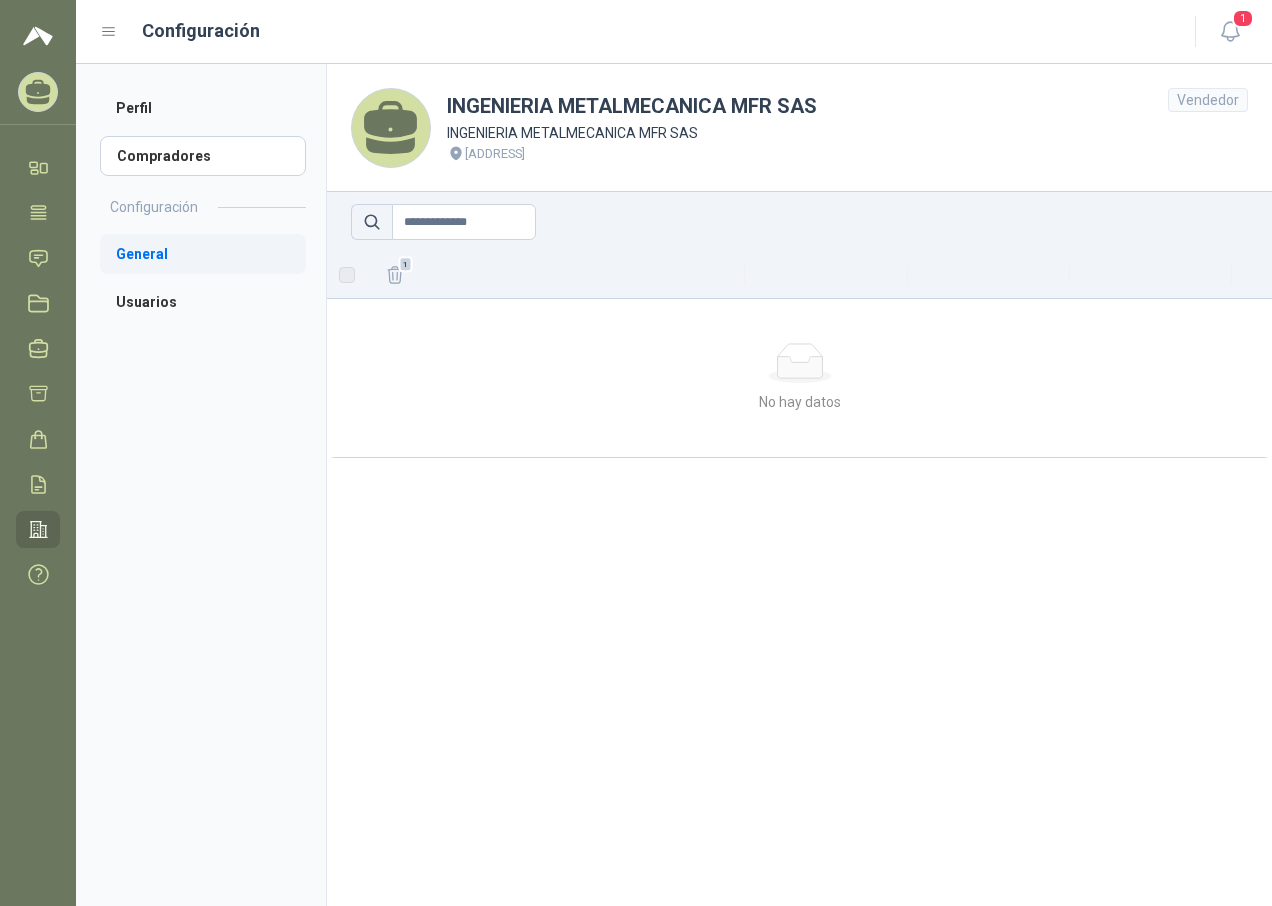 click on "General" at bounding box center (203, 254) 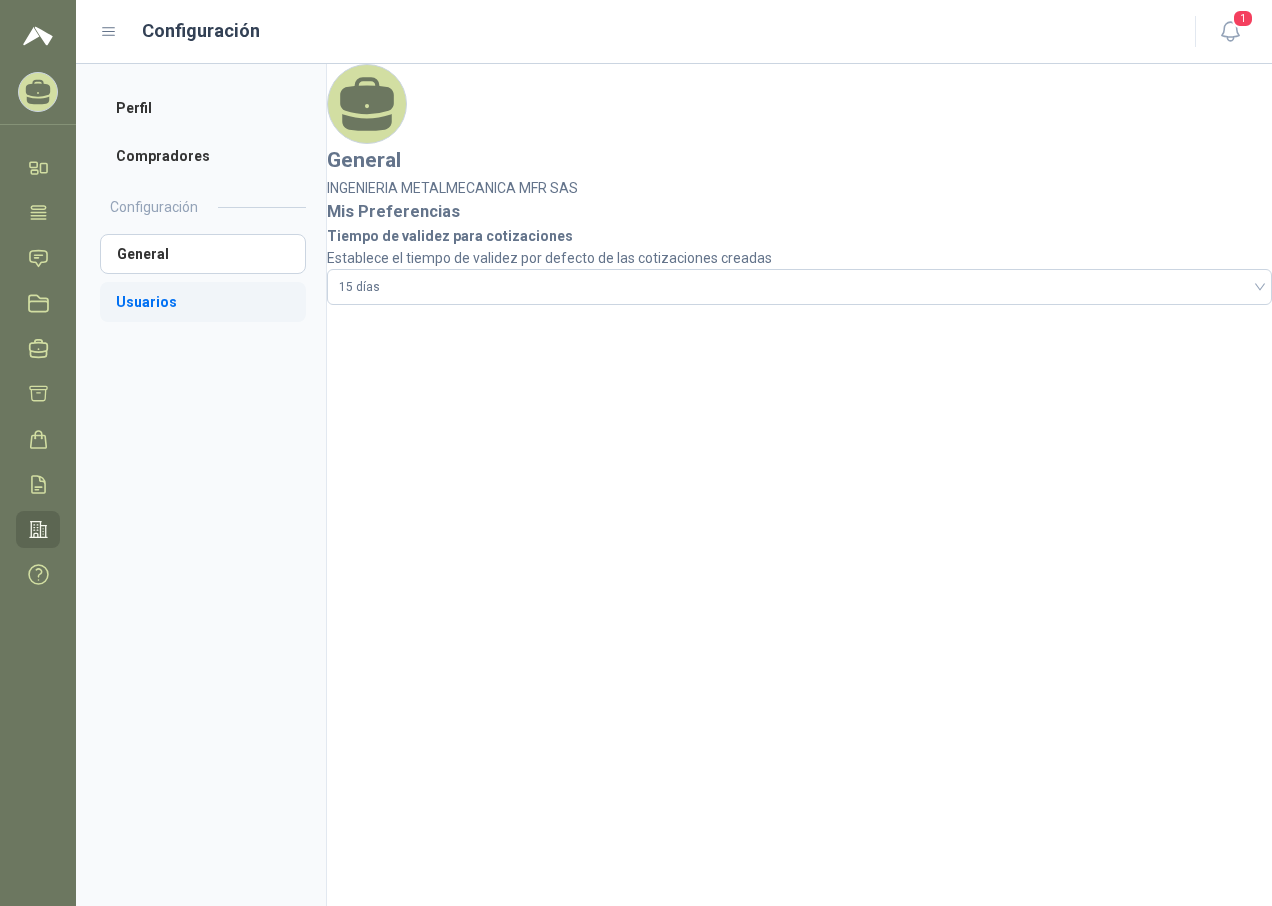 click on "Usuarios" at bounding box center (203, 302) 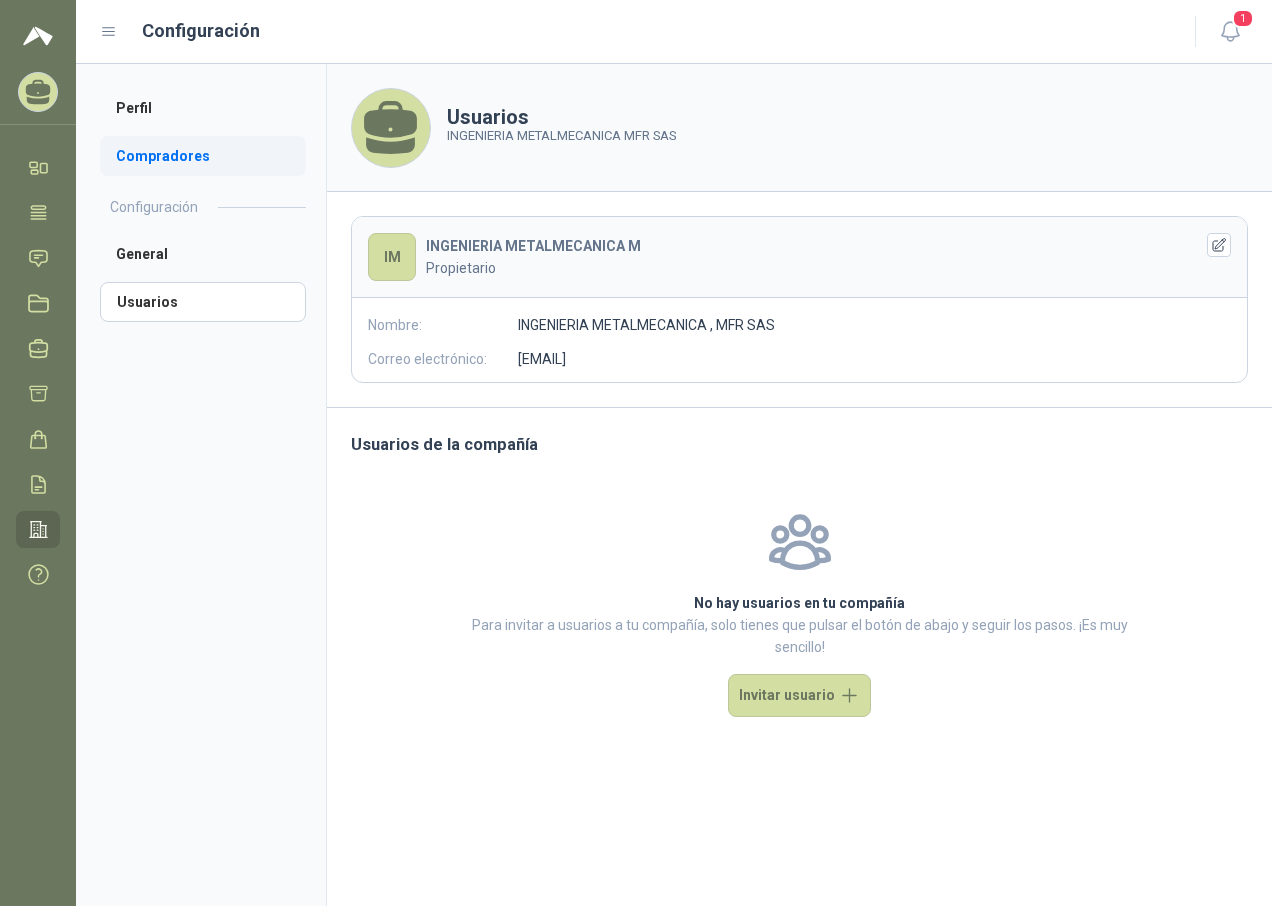 click on "Compradores" at bounding box center [203, 156] 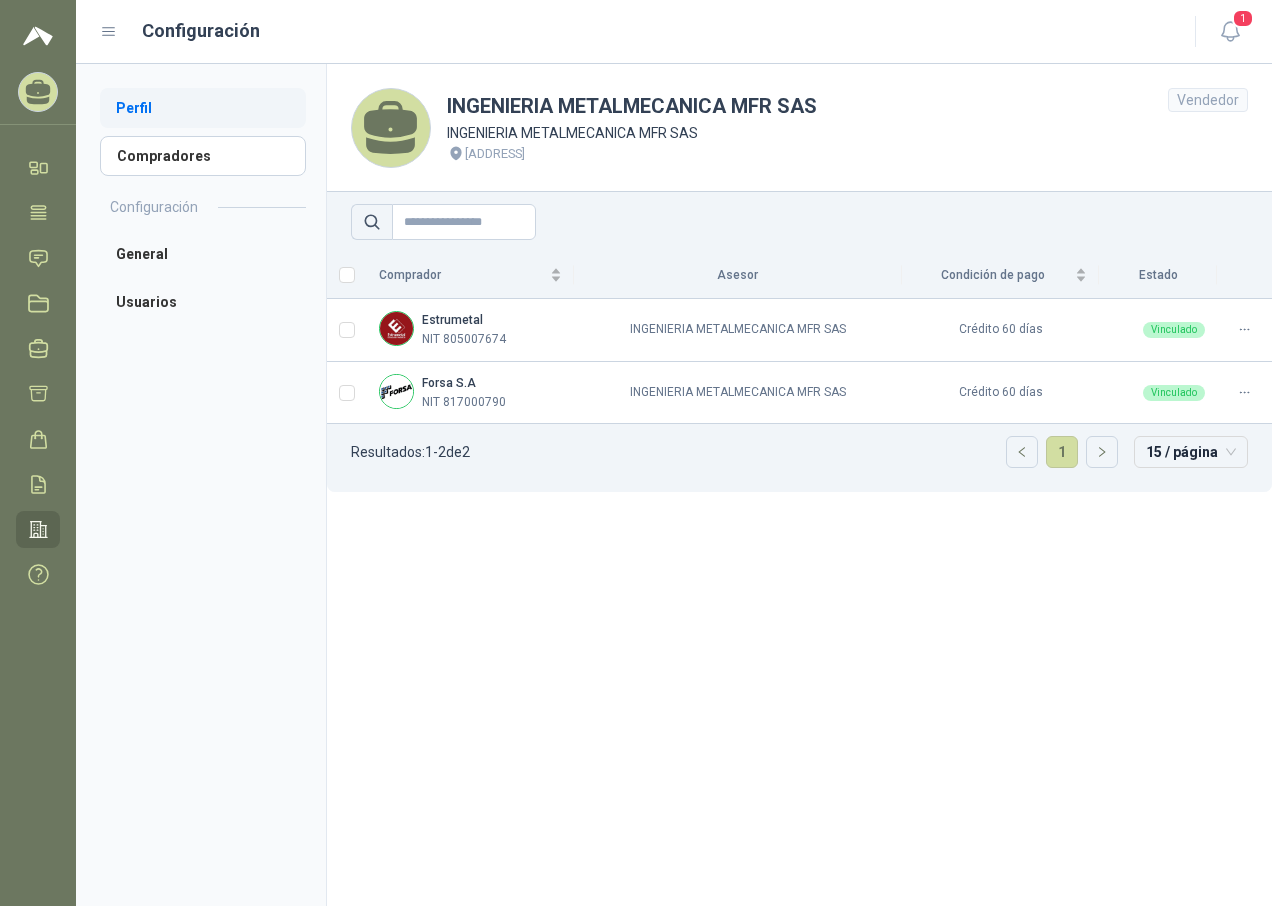 click on "Perfil" at bounding box center (203, 108) 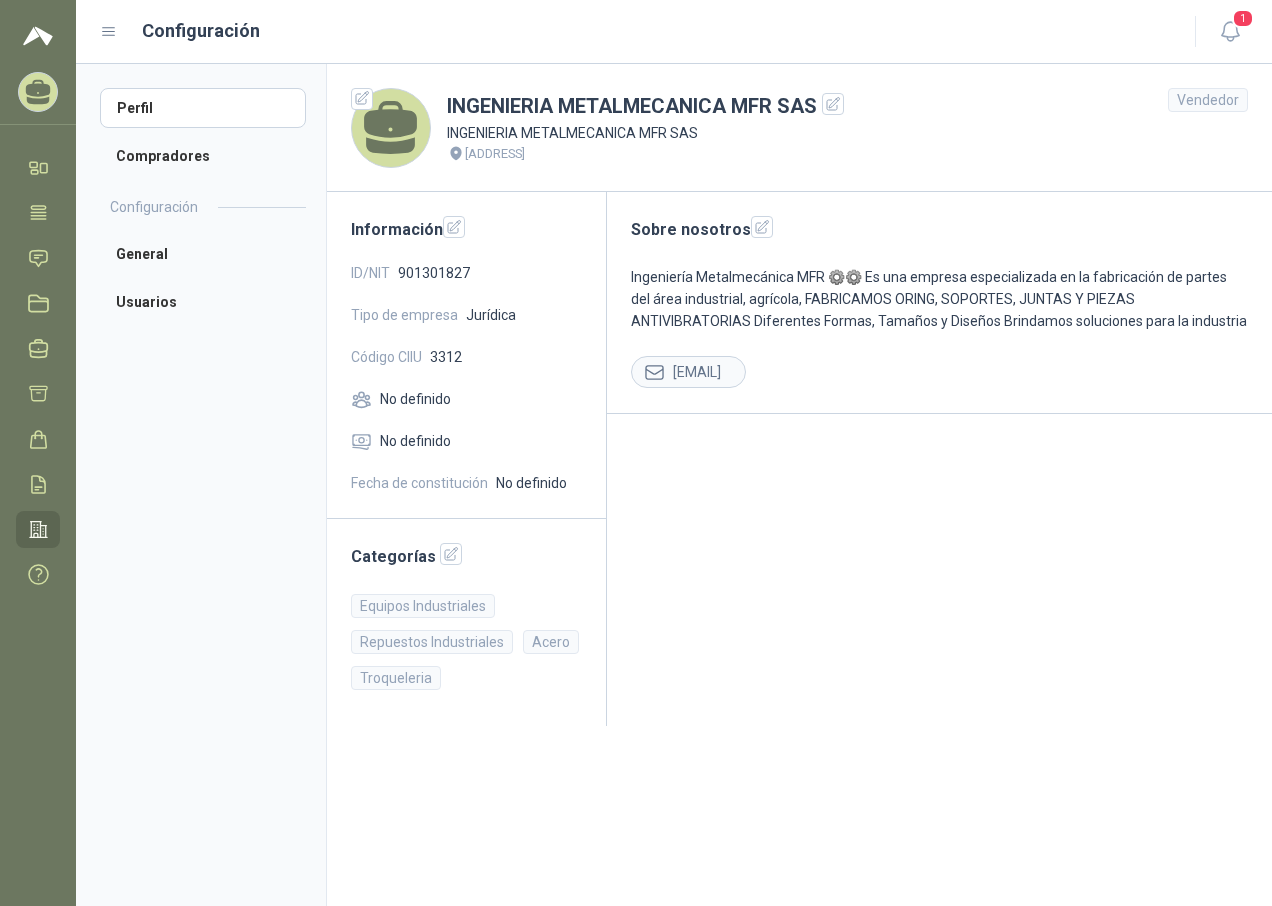 click at bounding box center [38, 36] 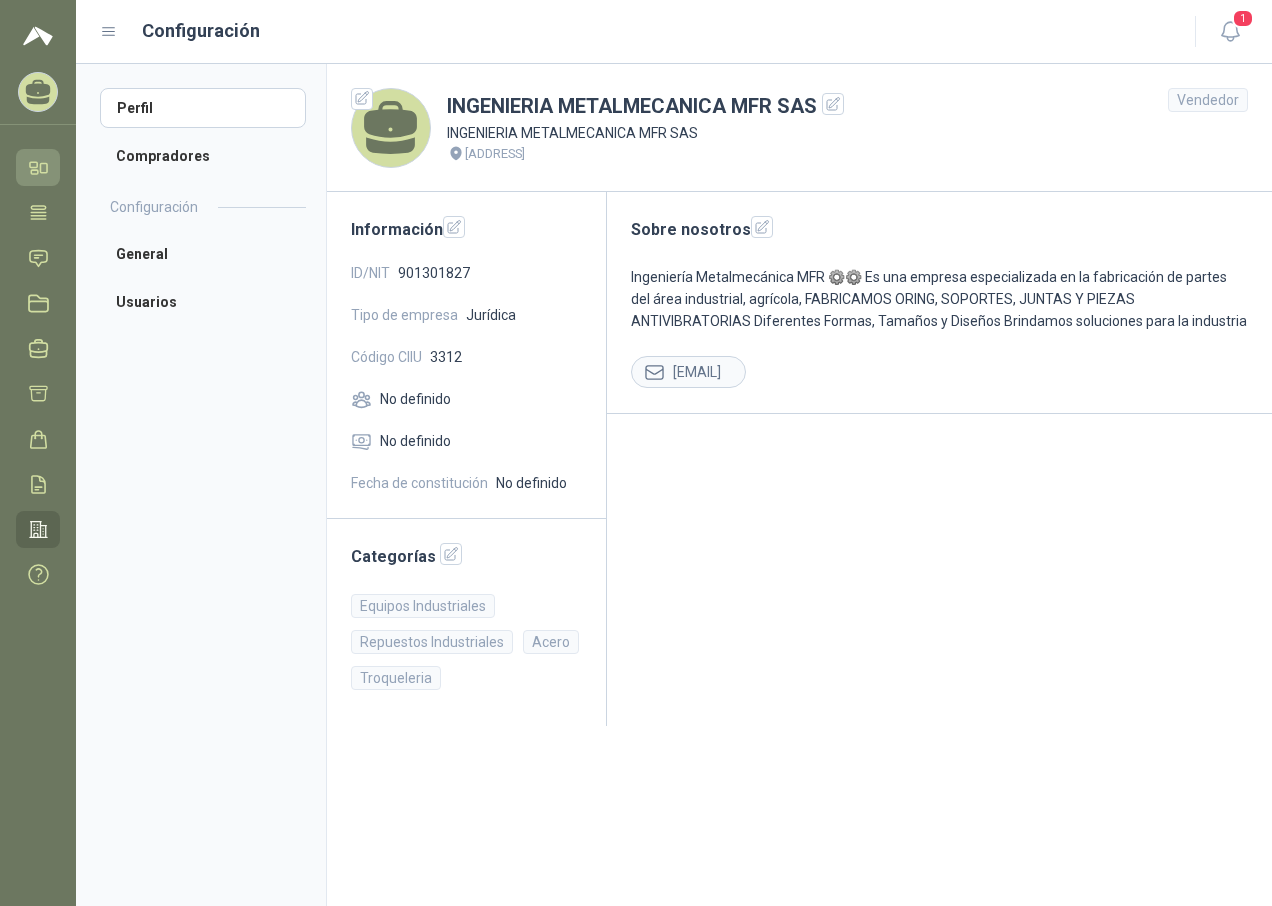 click on "Inicio" at bounding box center [38, 167] 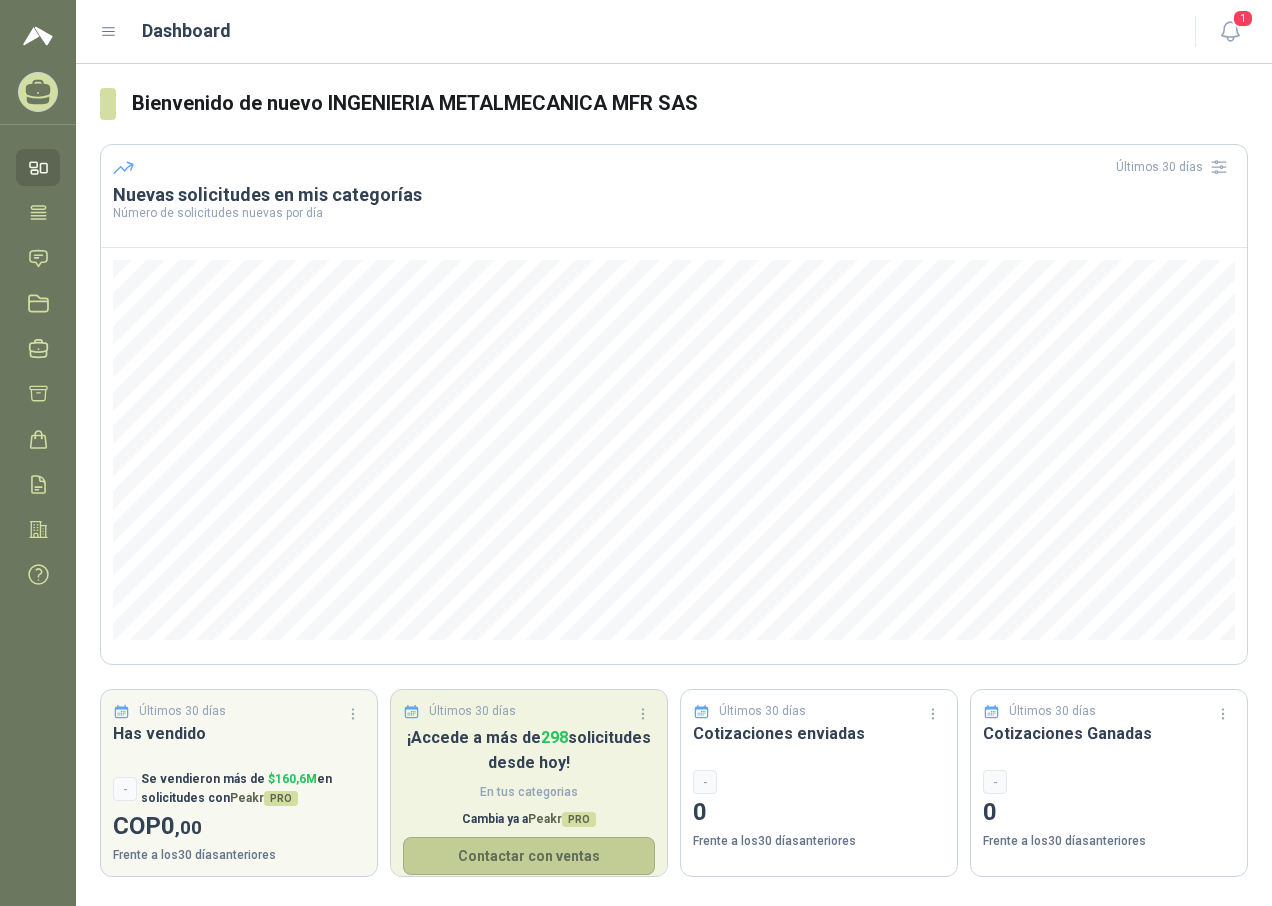 click on "Contactar con ventas" at bounding box center [0, 0] 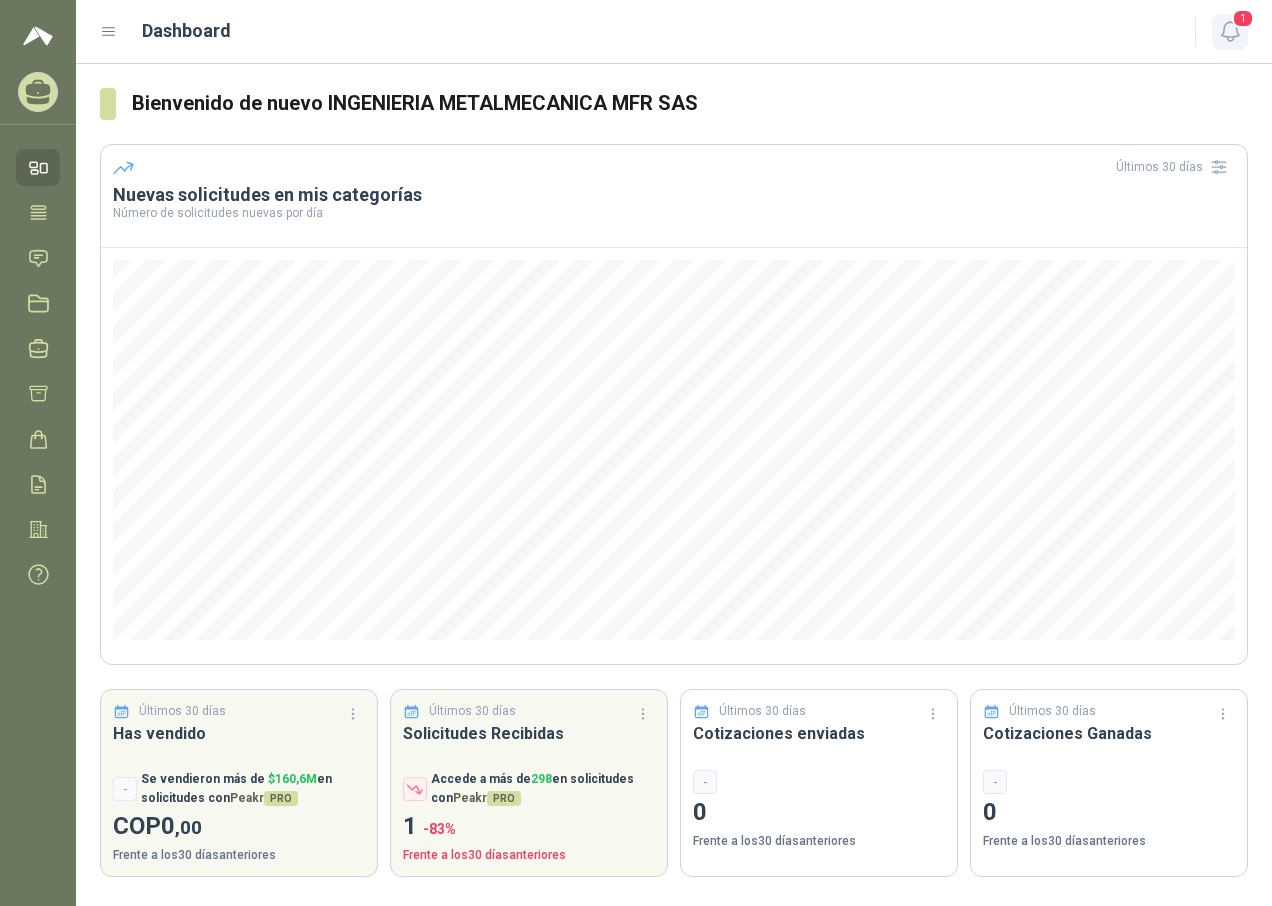 click at bounding box center (1230, 31) 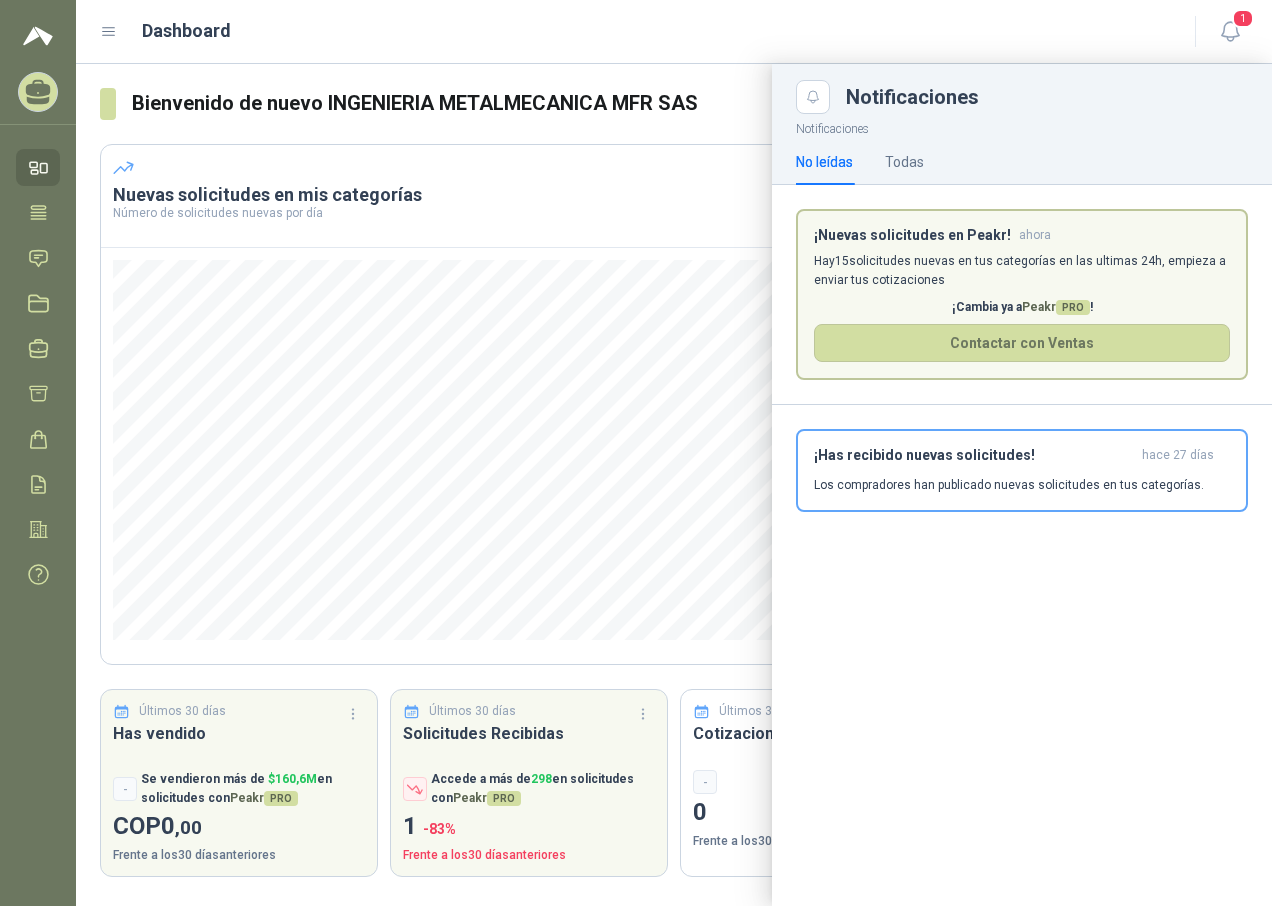click on "¡Nuevas solicitudes en Peakr! ahora Hay 15 solicitudes nuevas en tus categorías en las ultimas 24h, empieza a enviar tus cotizaciones ¡Cambia ya a Peakr PRO ! Contactar con Ventas" at bounding box center (1022, 295) 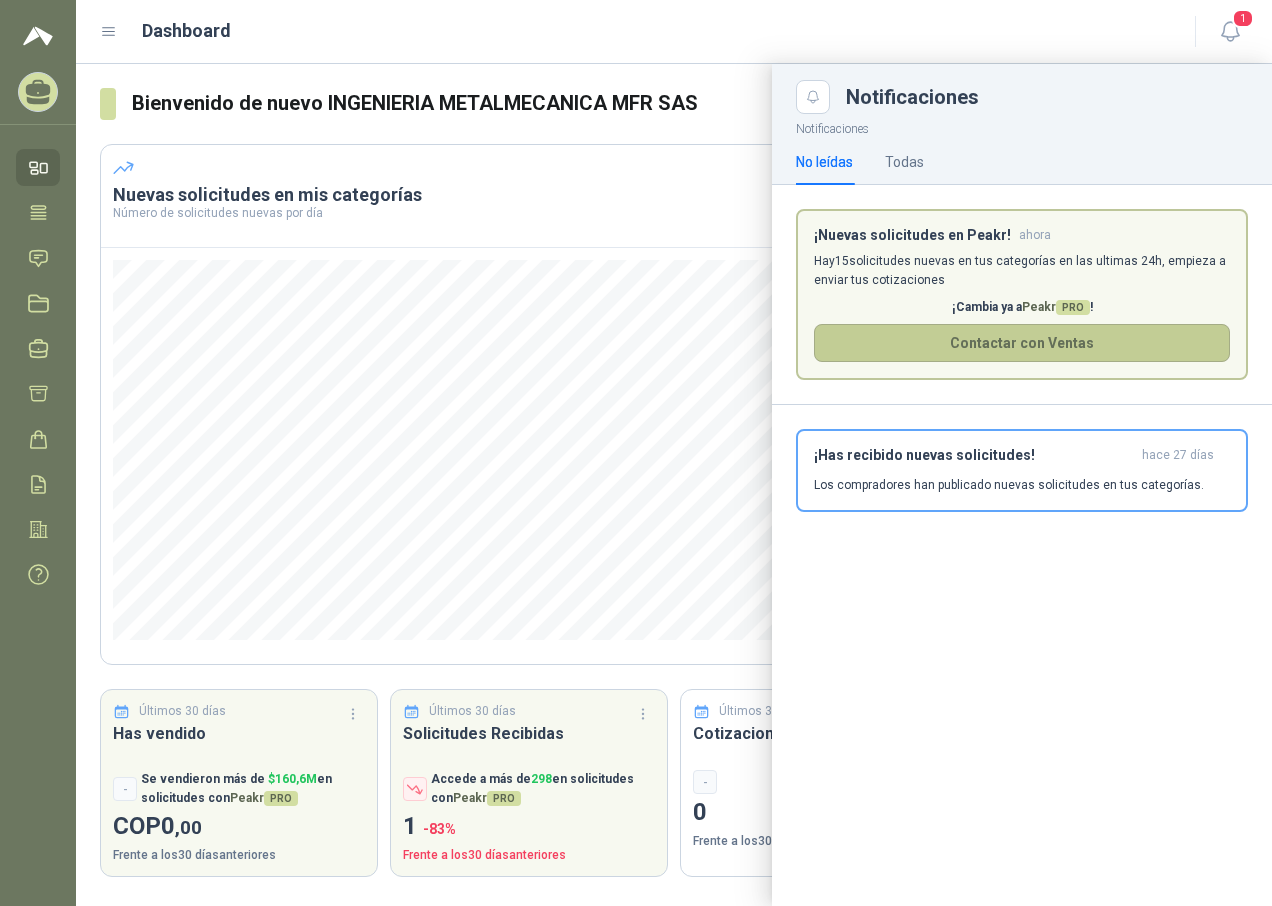 click on "Contactar con Ventas" at bounding box center (1022, 343) 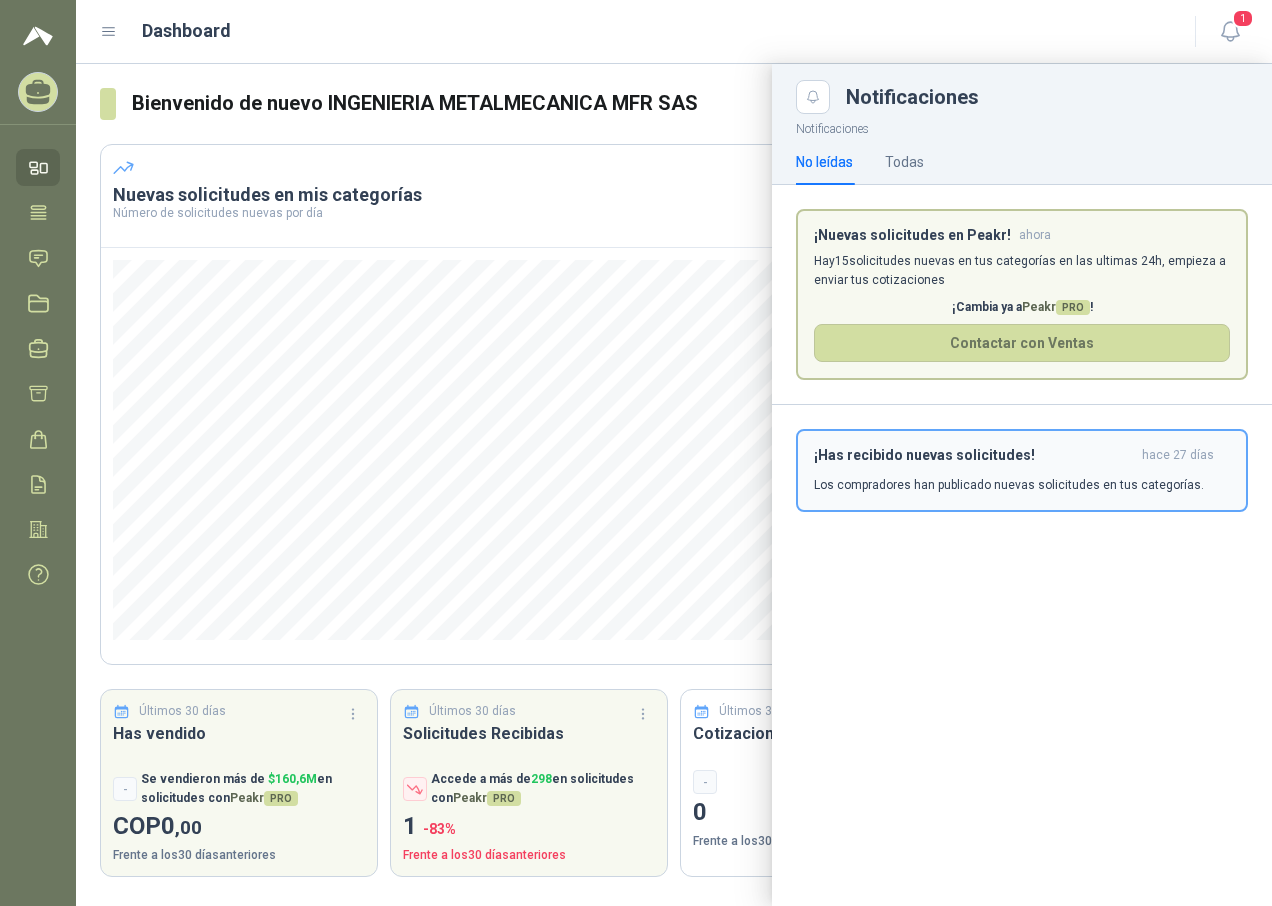 click on "Los compradores han publicado nuevas solicitudes en tus categorías." at bounding box center [1009, 485] 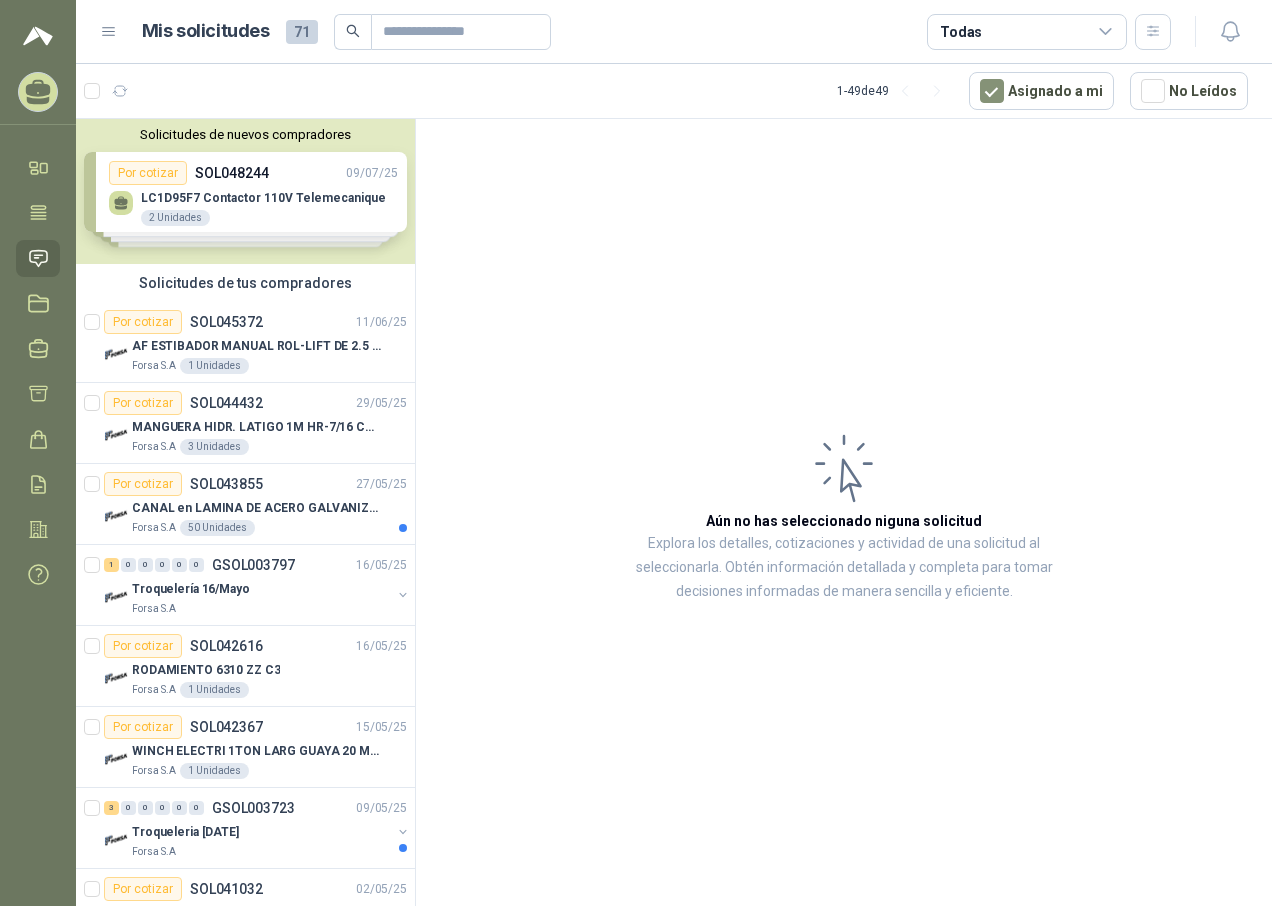 click at bounding box center (38, 92) 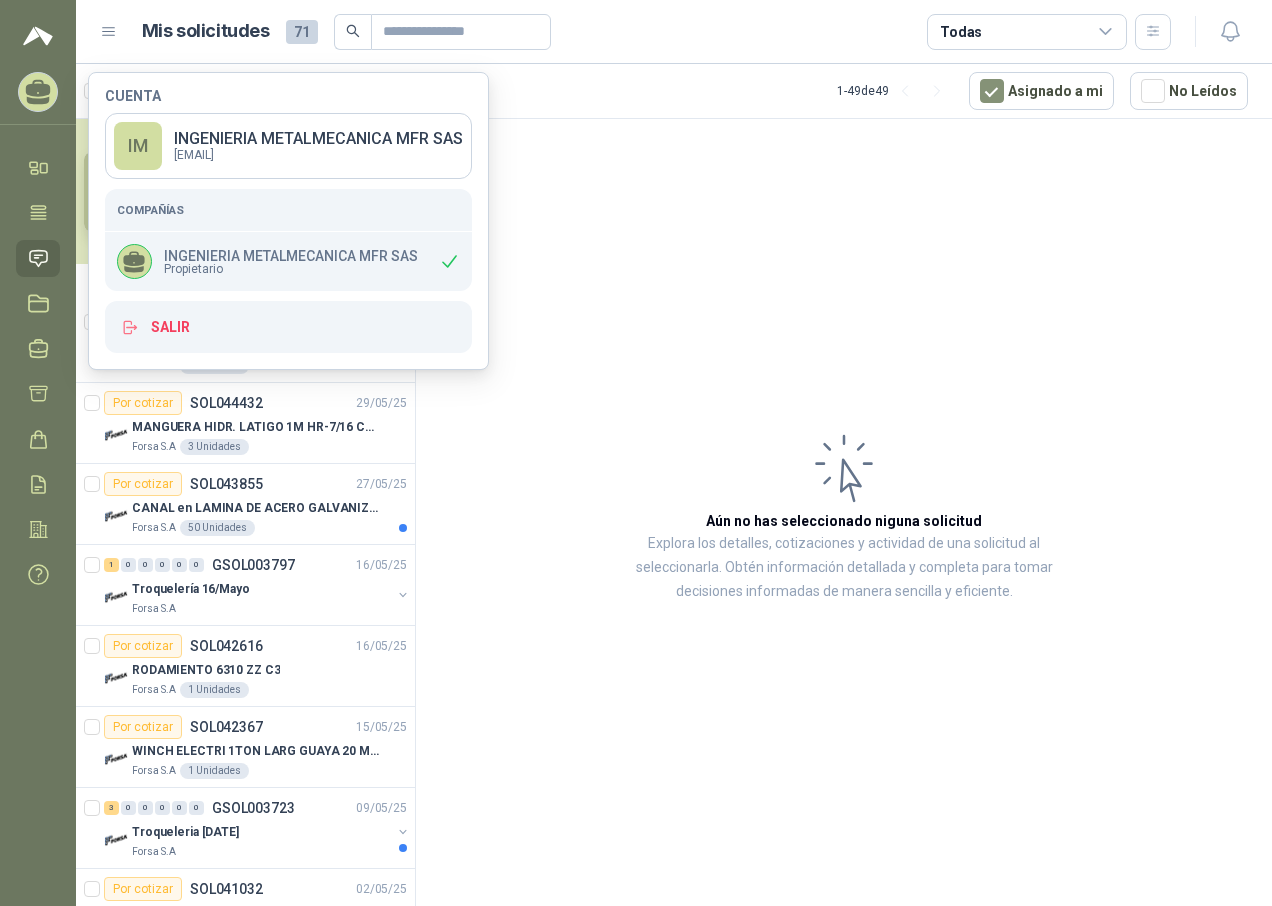 click on "Propietario" at bounding box center [291, 269] 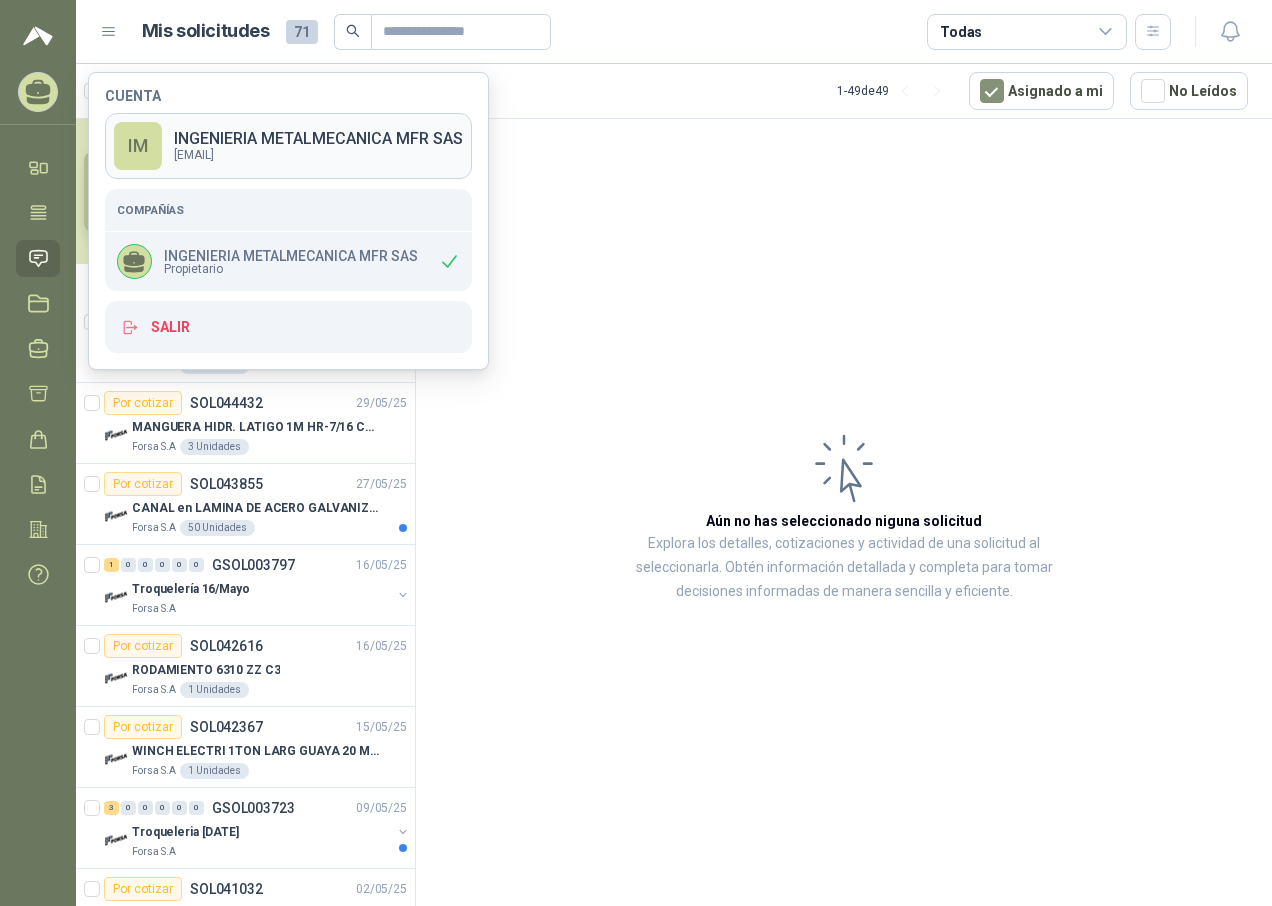 click on "[EMAIL]" at bounding box center [318, 155] 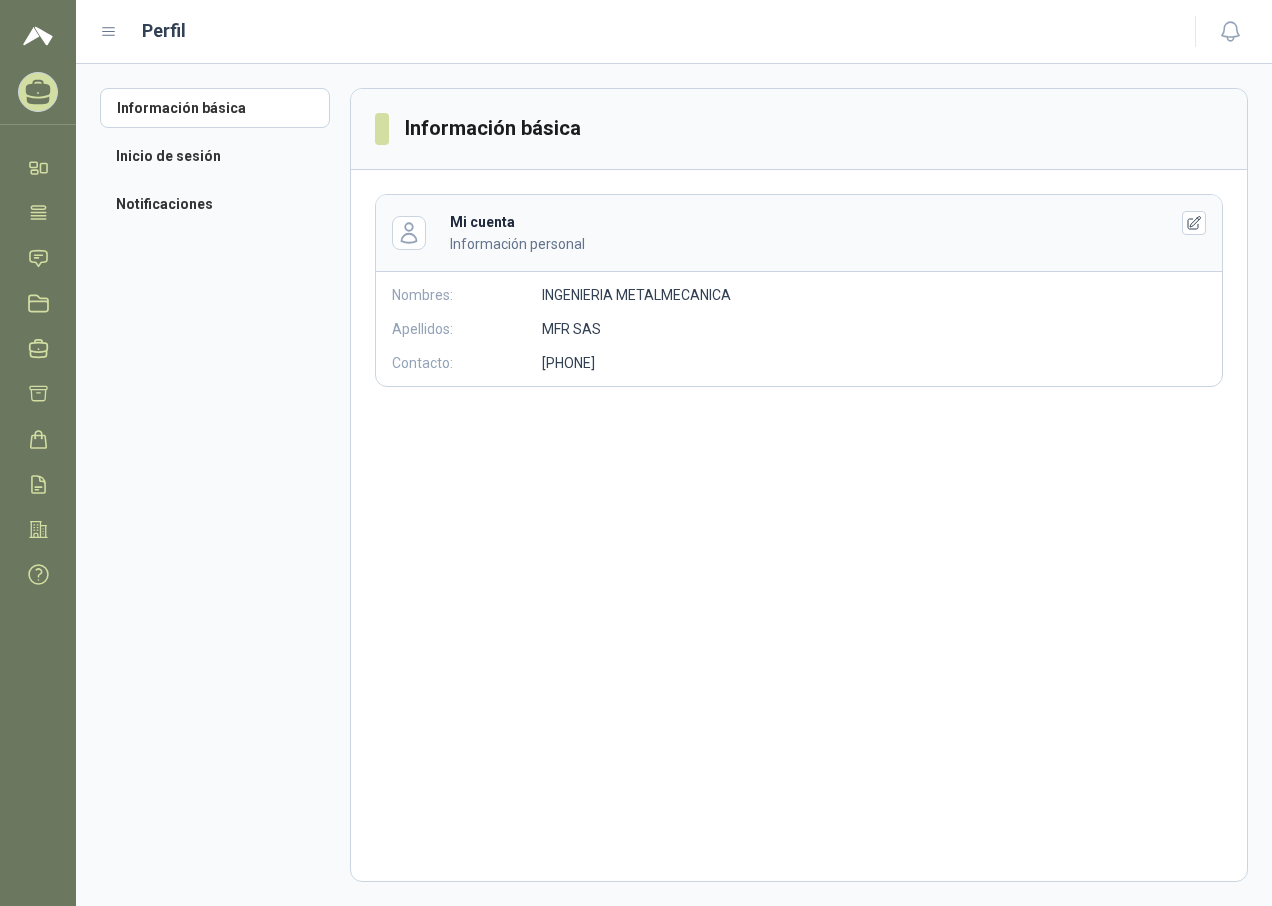 click at bounding box center (109, 32) 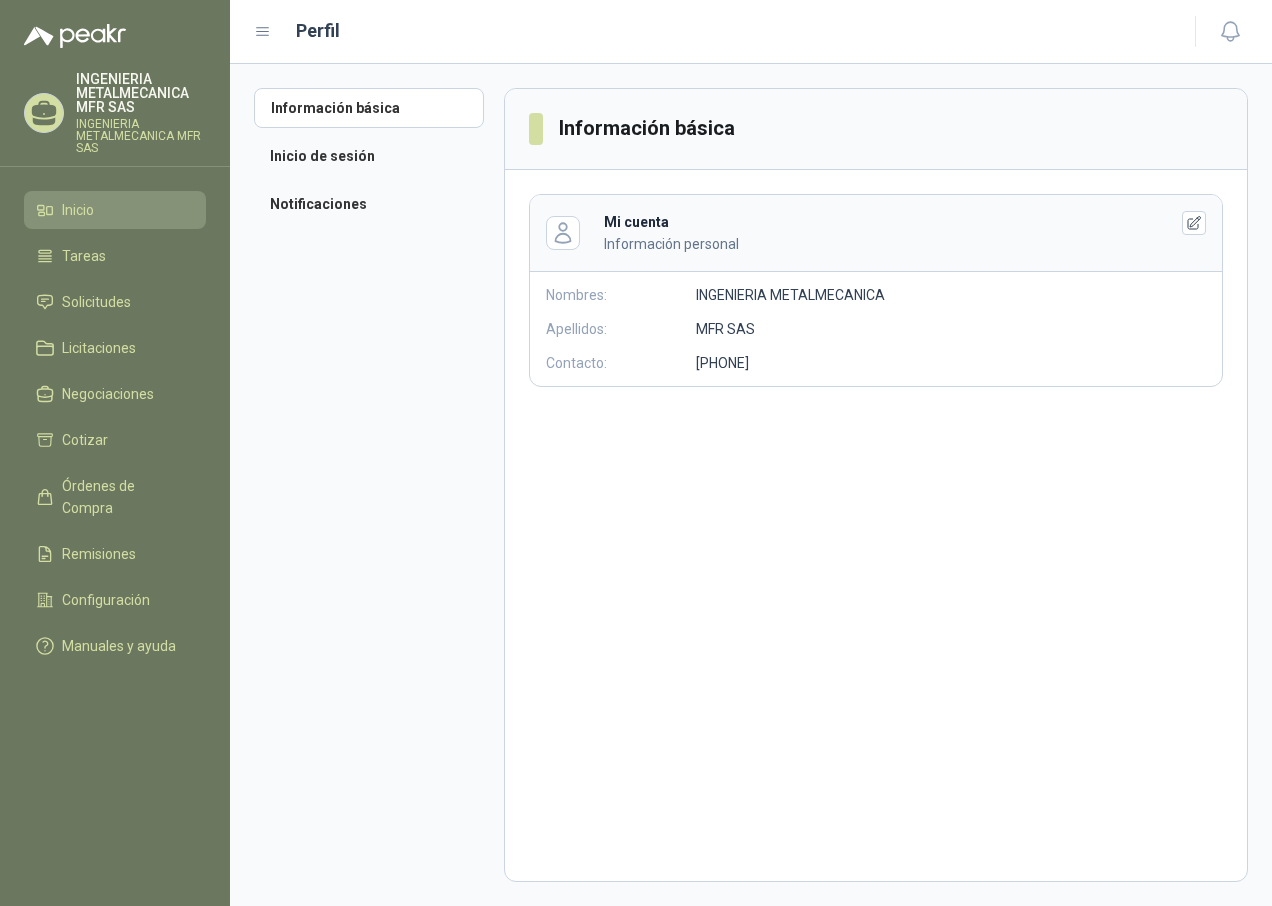 click on "Inicio" at bounding box center (115, 210) 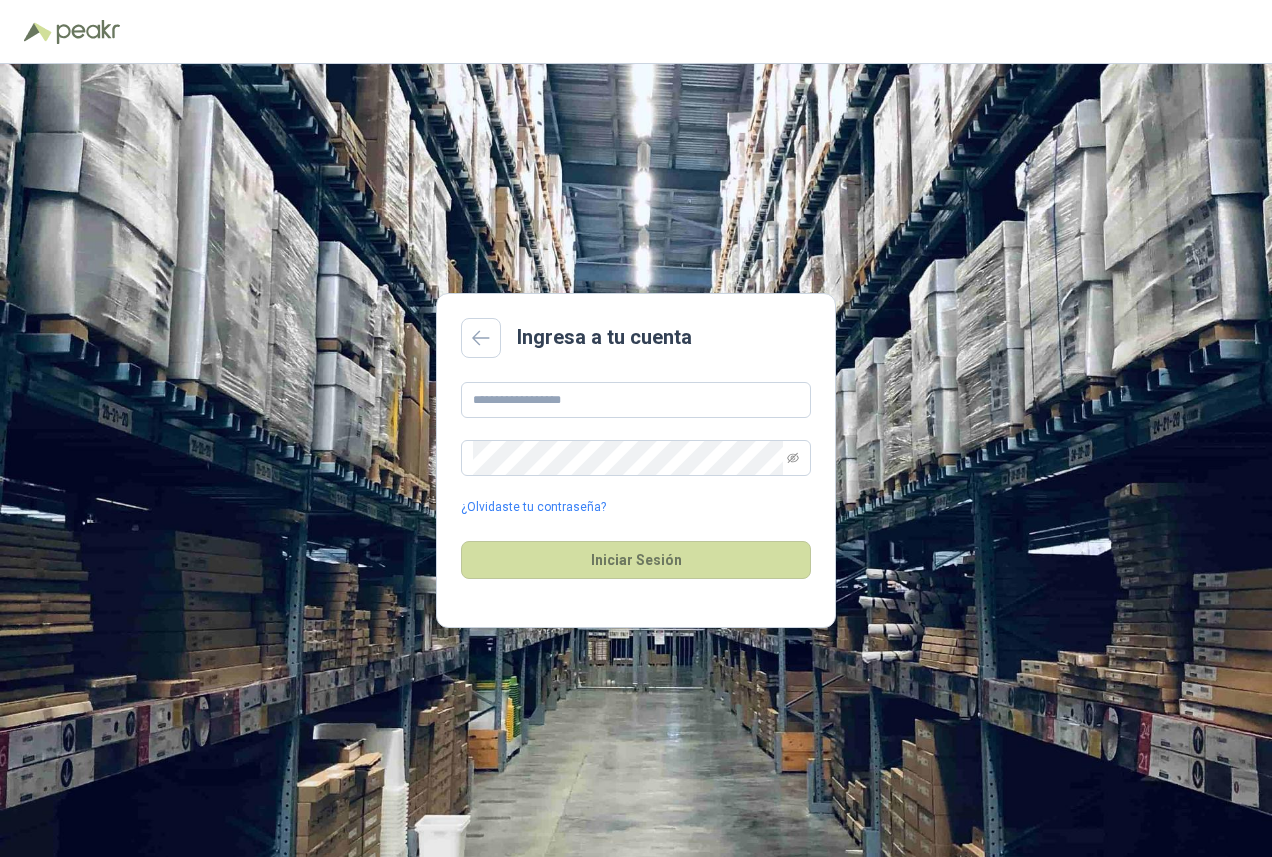 scroll, scrollTop: 0, scrollLeft: 0, axis: both 